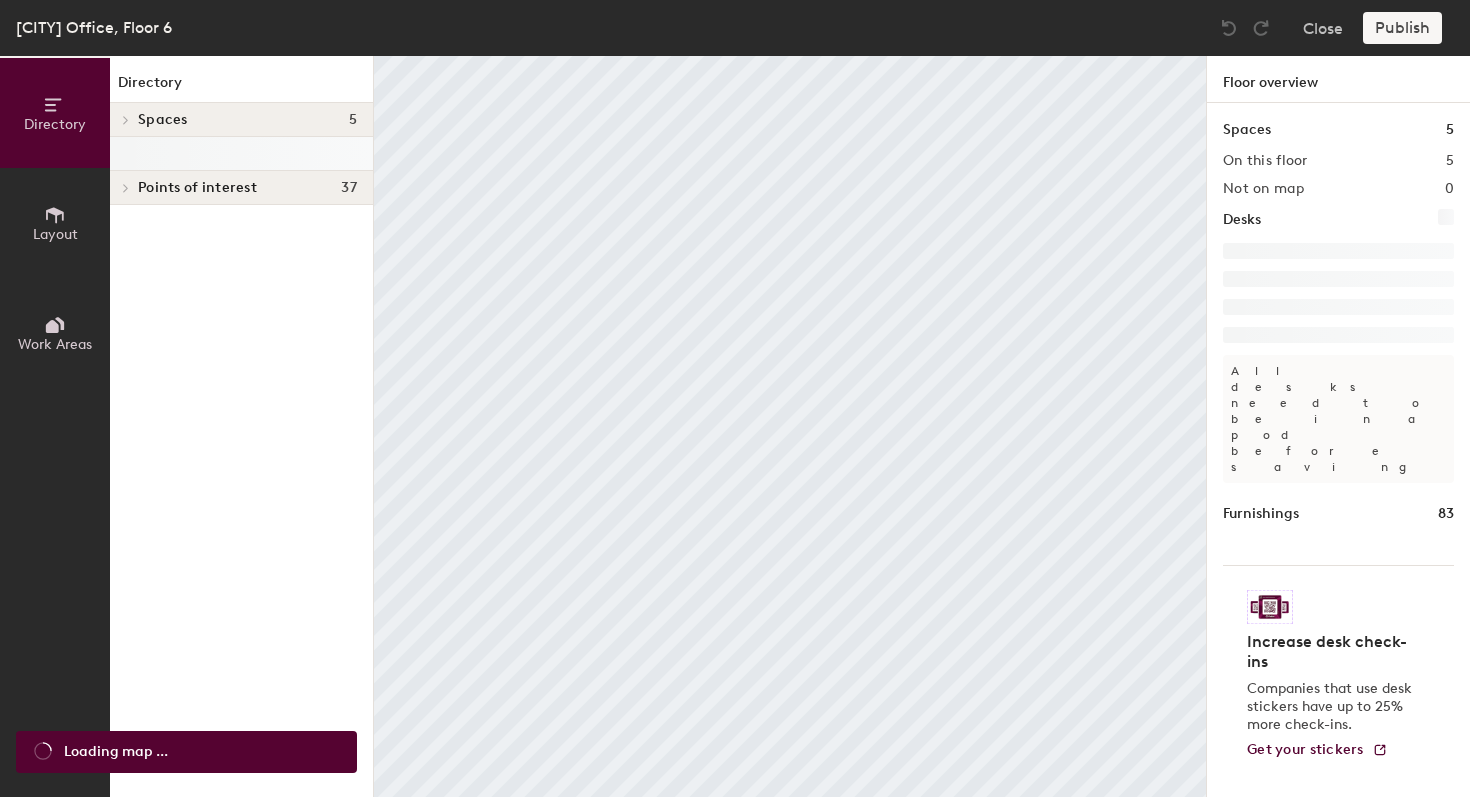 scroll, scrollTop: 0, scrollLeft: 0, axis: both 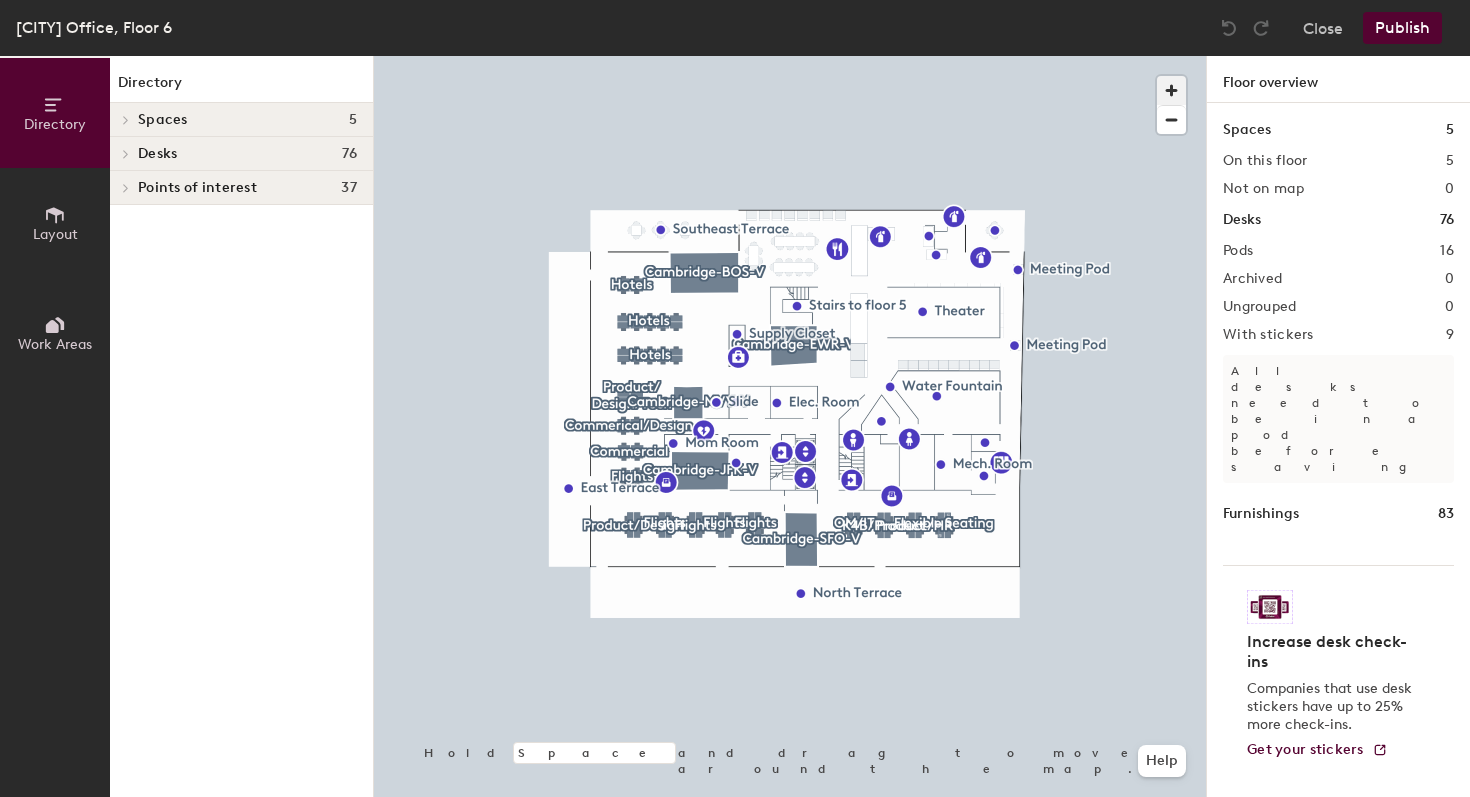 click 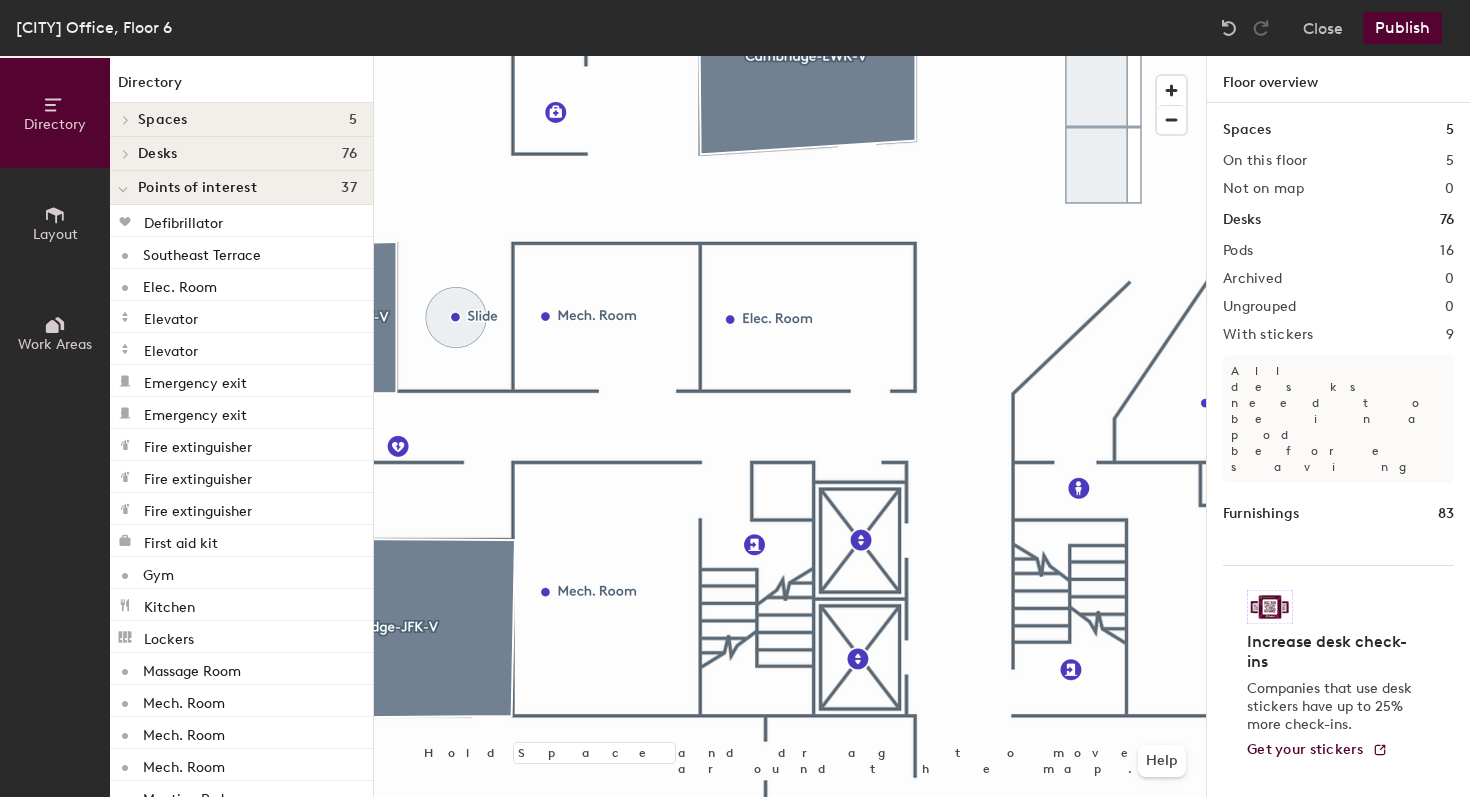 click 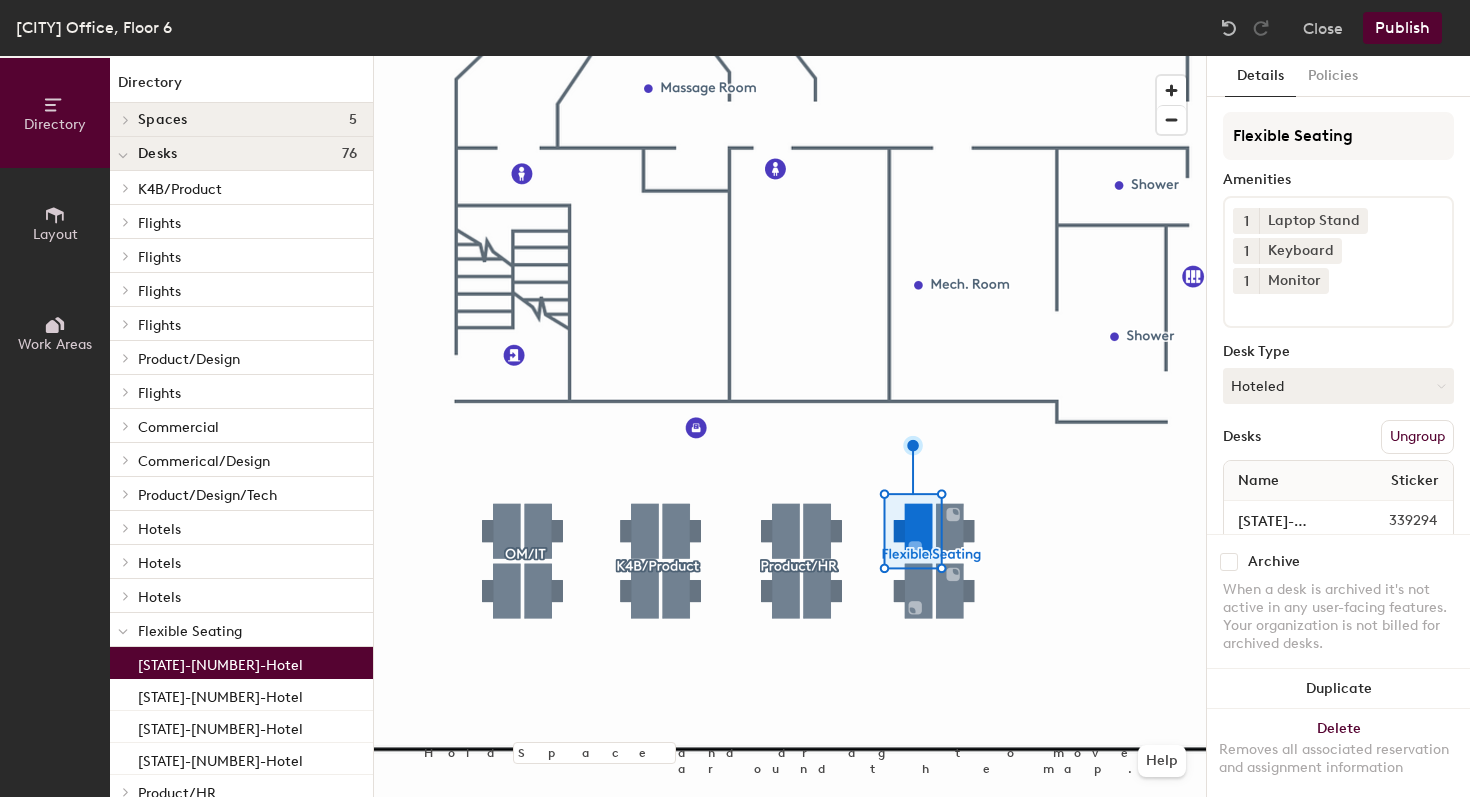 click on "339294" 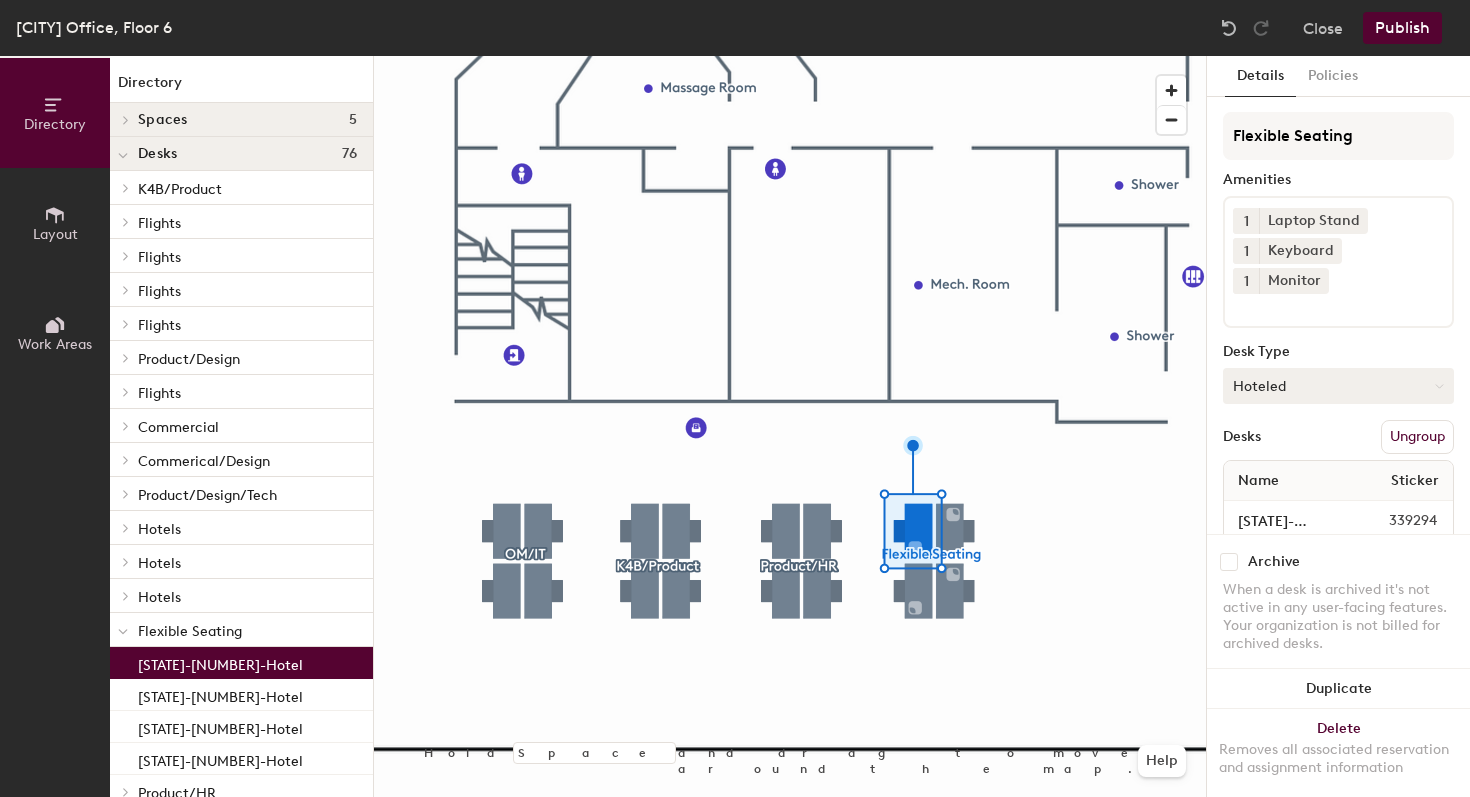 click on "Hoteled" 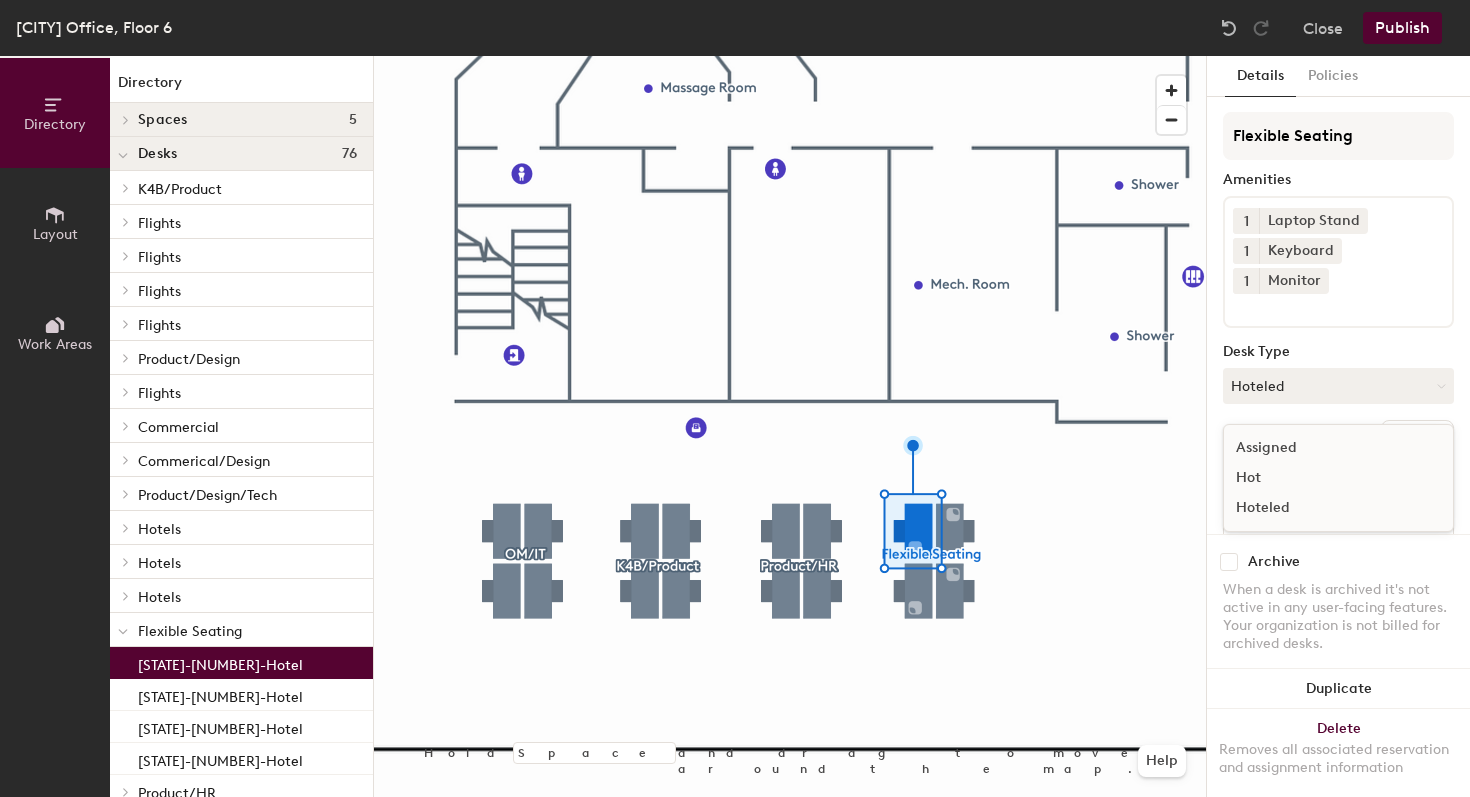 click on "Assigned" 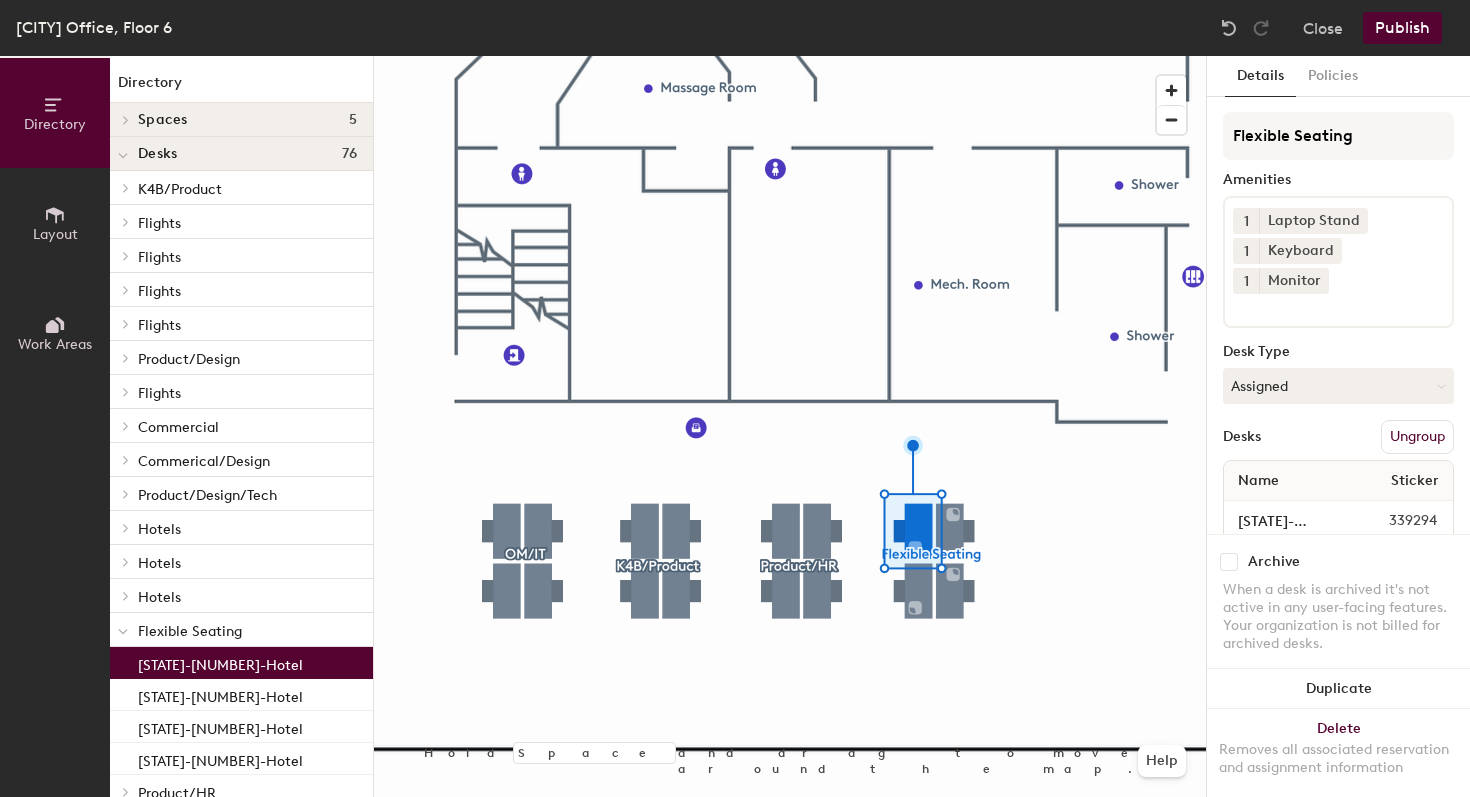 click on "Ungroup" 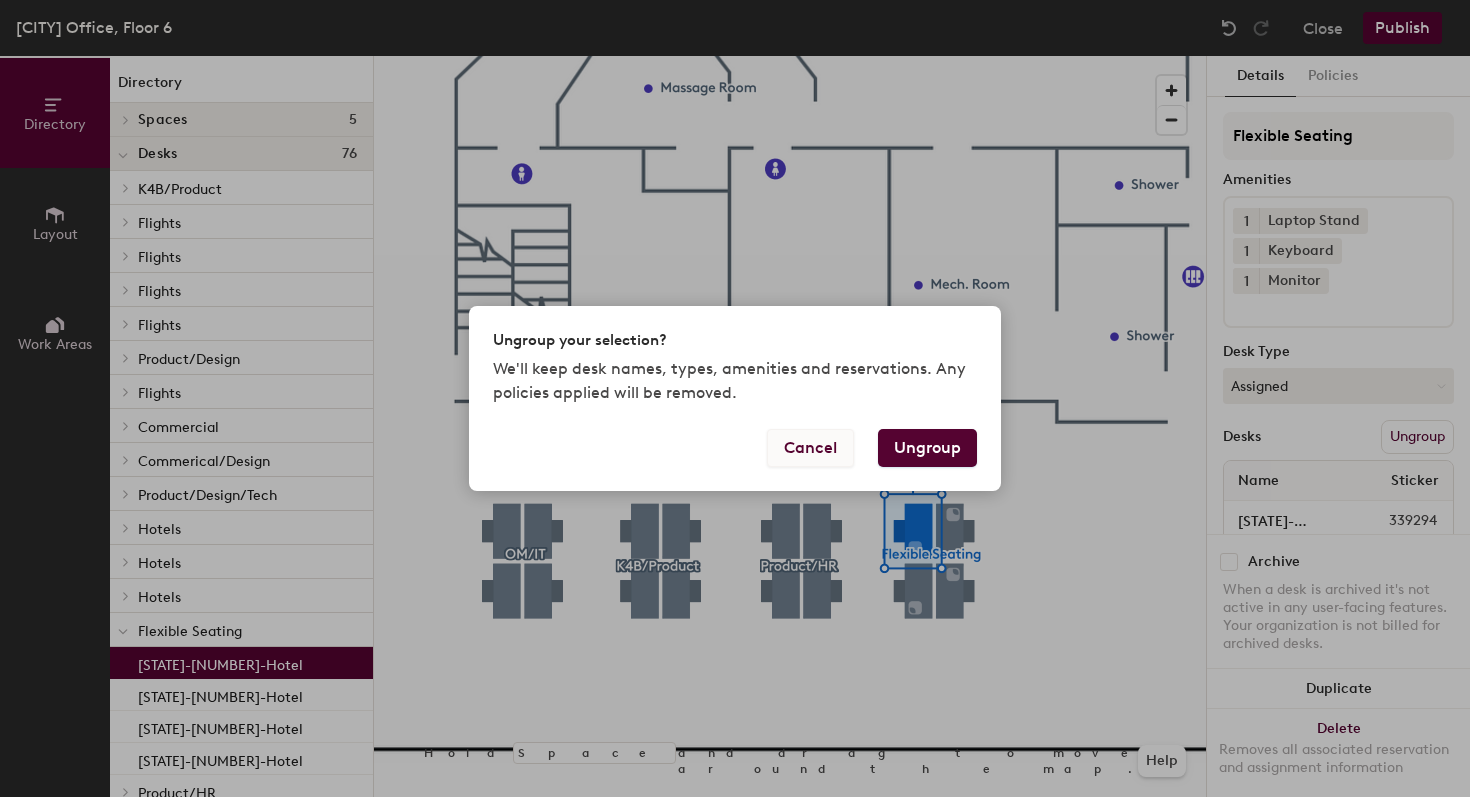 click on "Cancel" at bounding box center (810, 448) 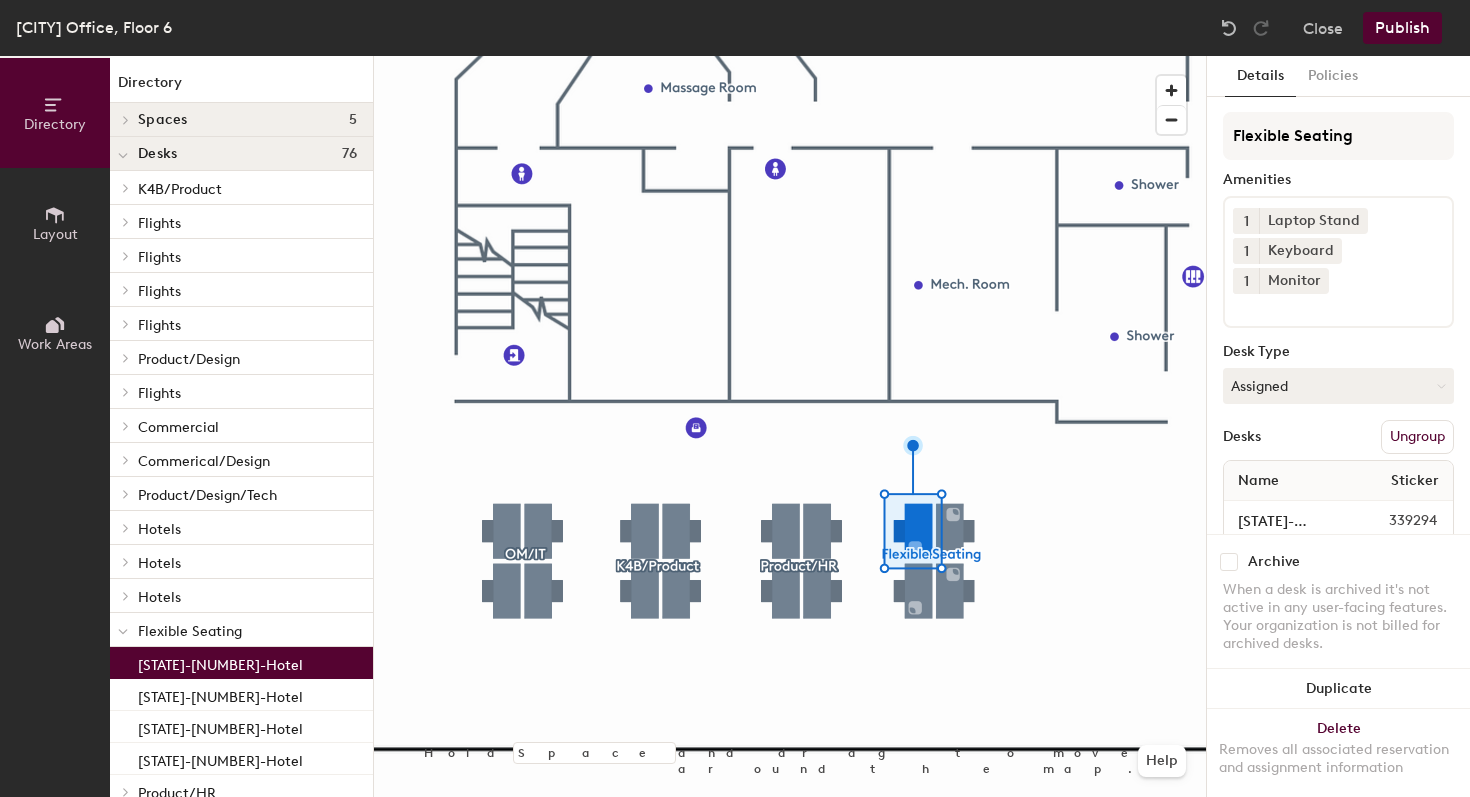 click on "339294" 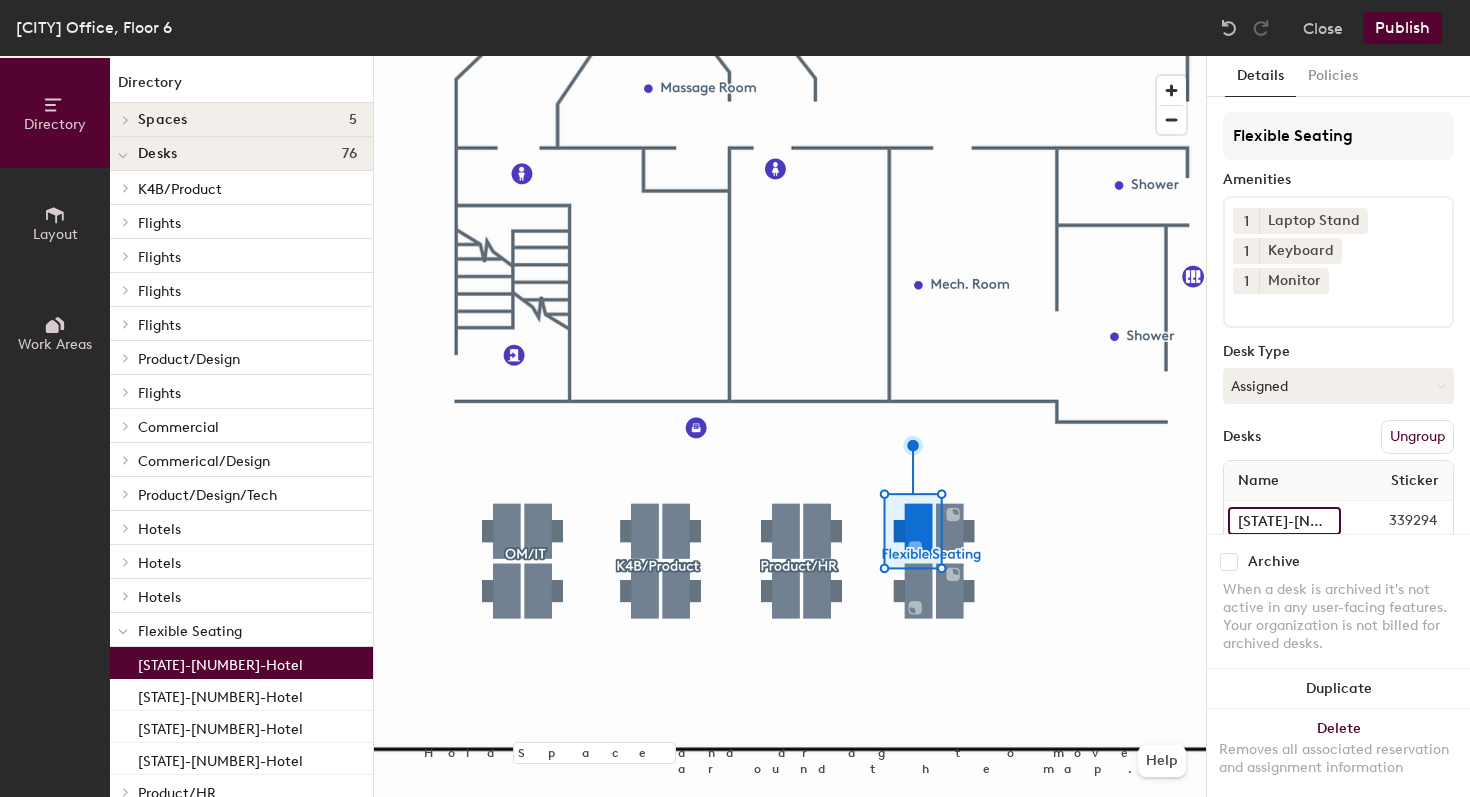 click on "[STATE]-[NUMBER]-Hotel" 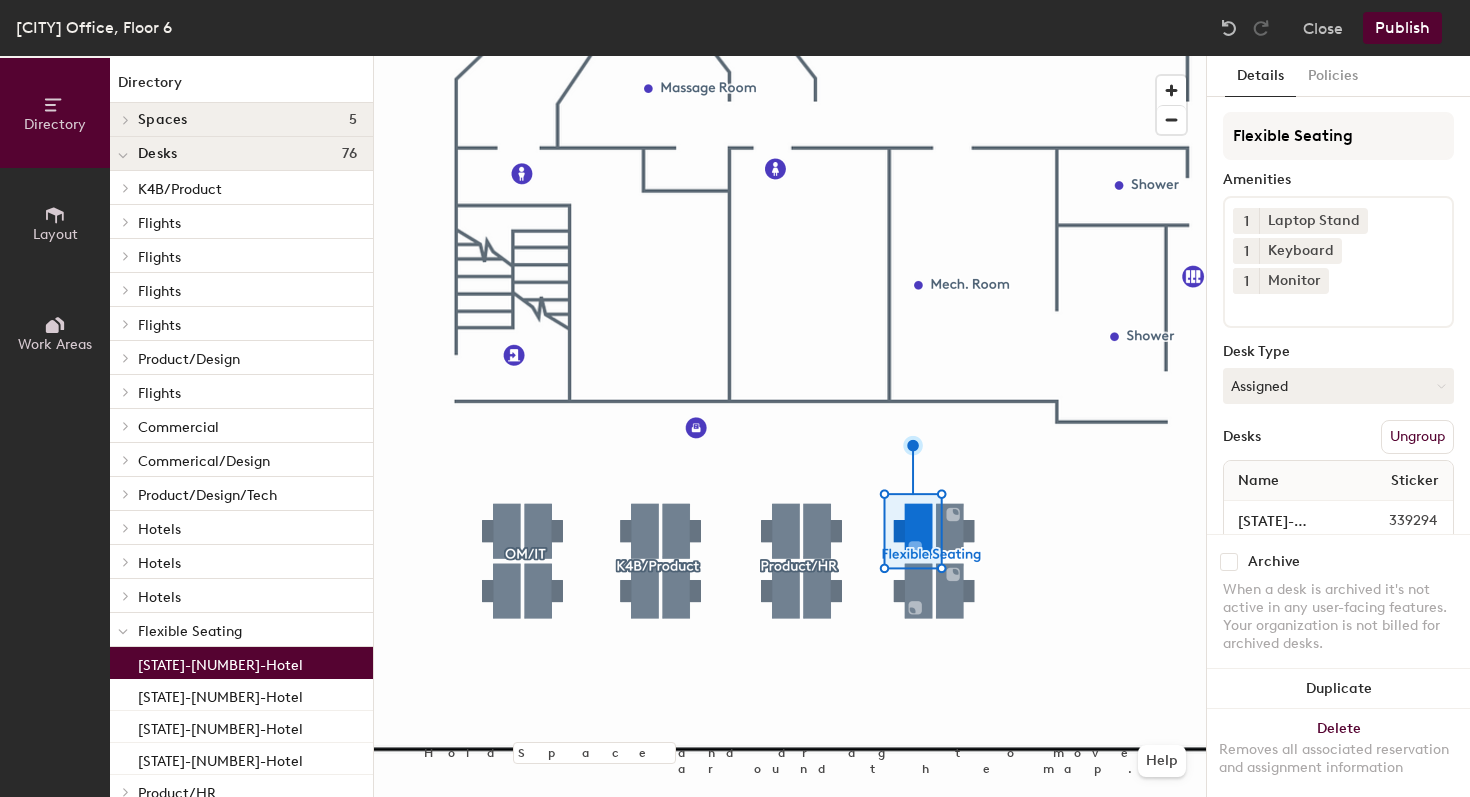 click on "339294" 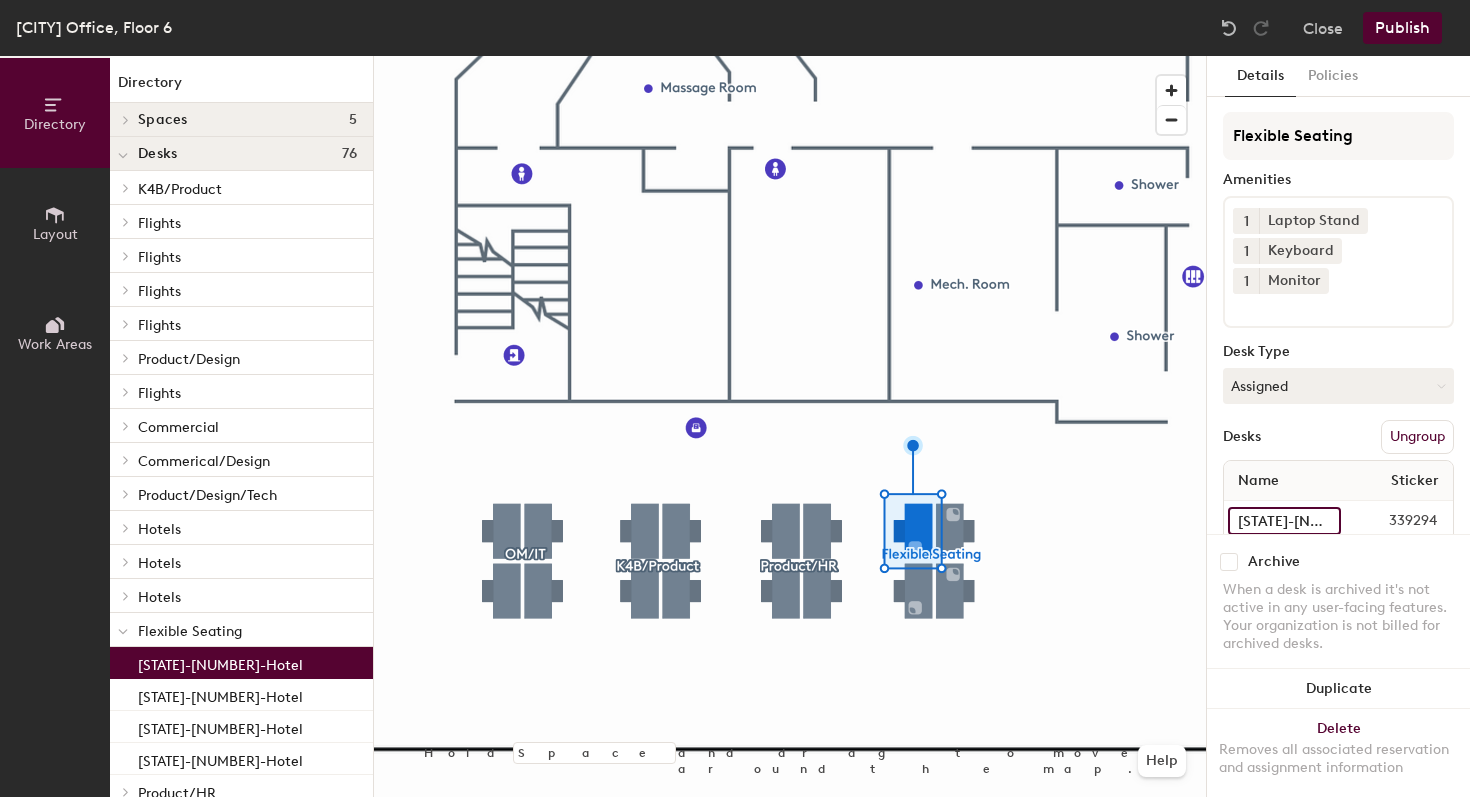 click on "[STATE]-[NUMBER]-Hotel" 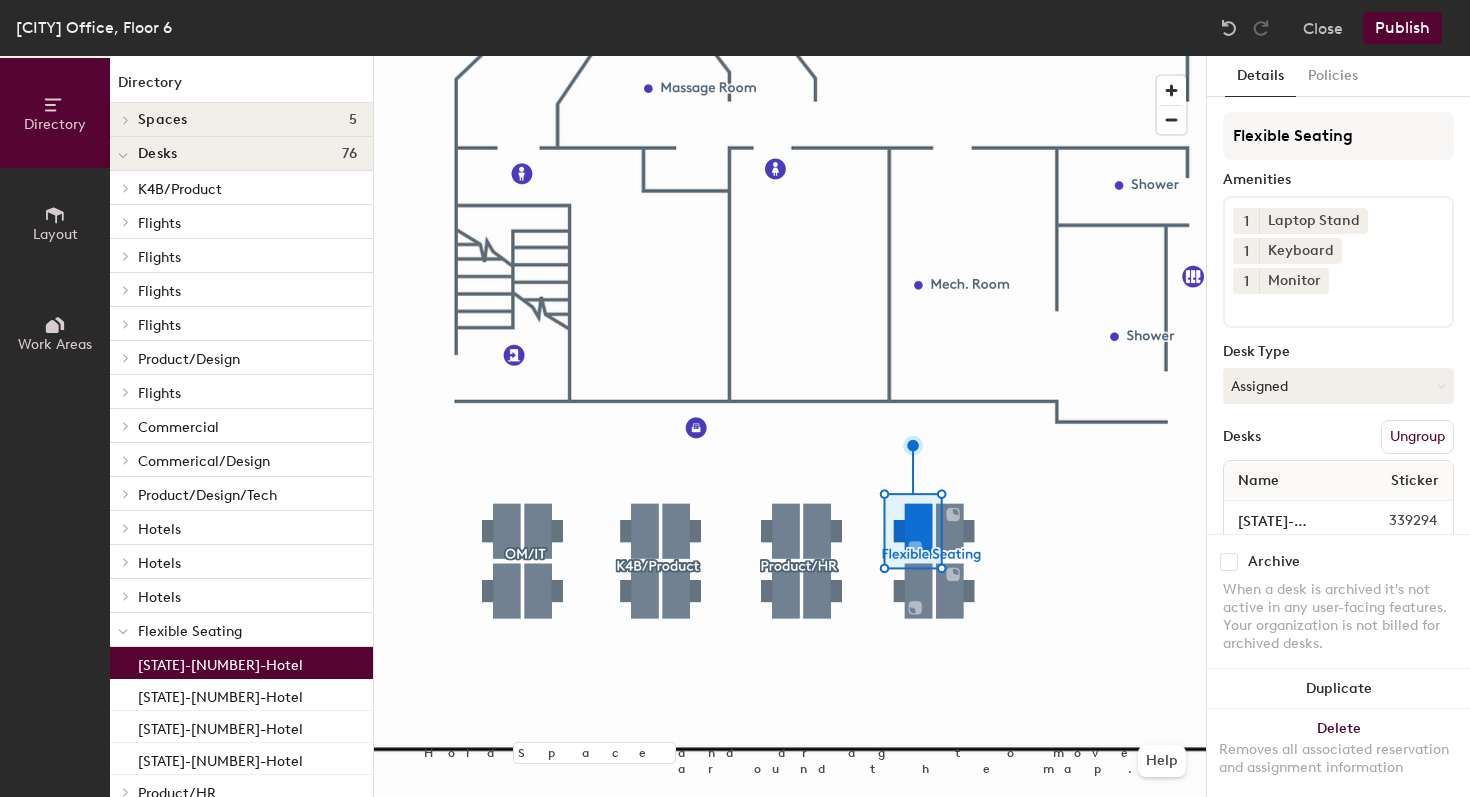 click on "339294" 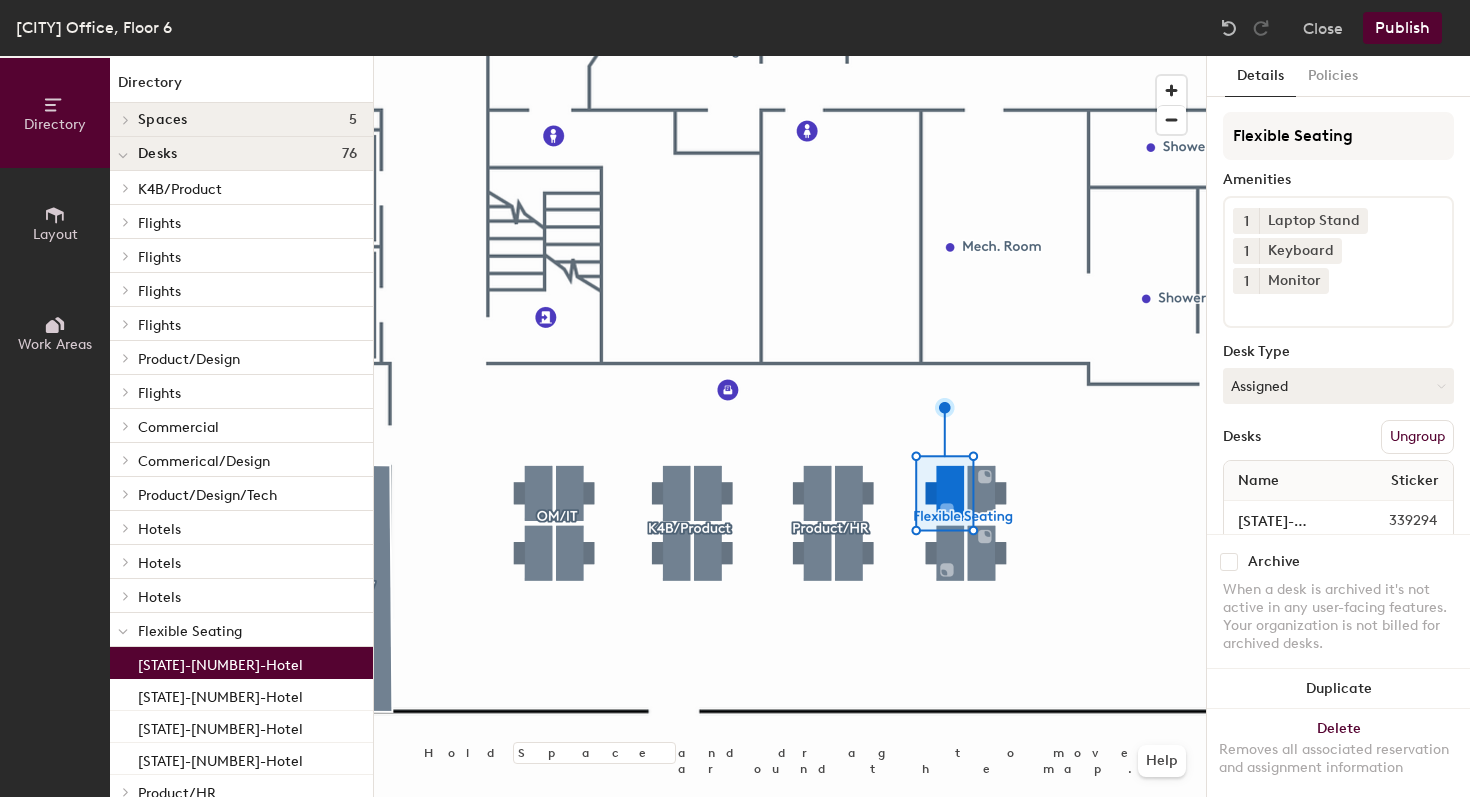 click on "Ungroup" 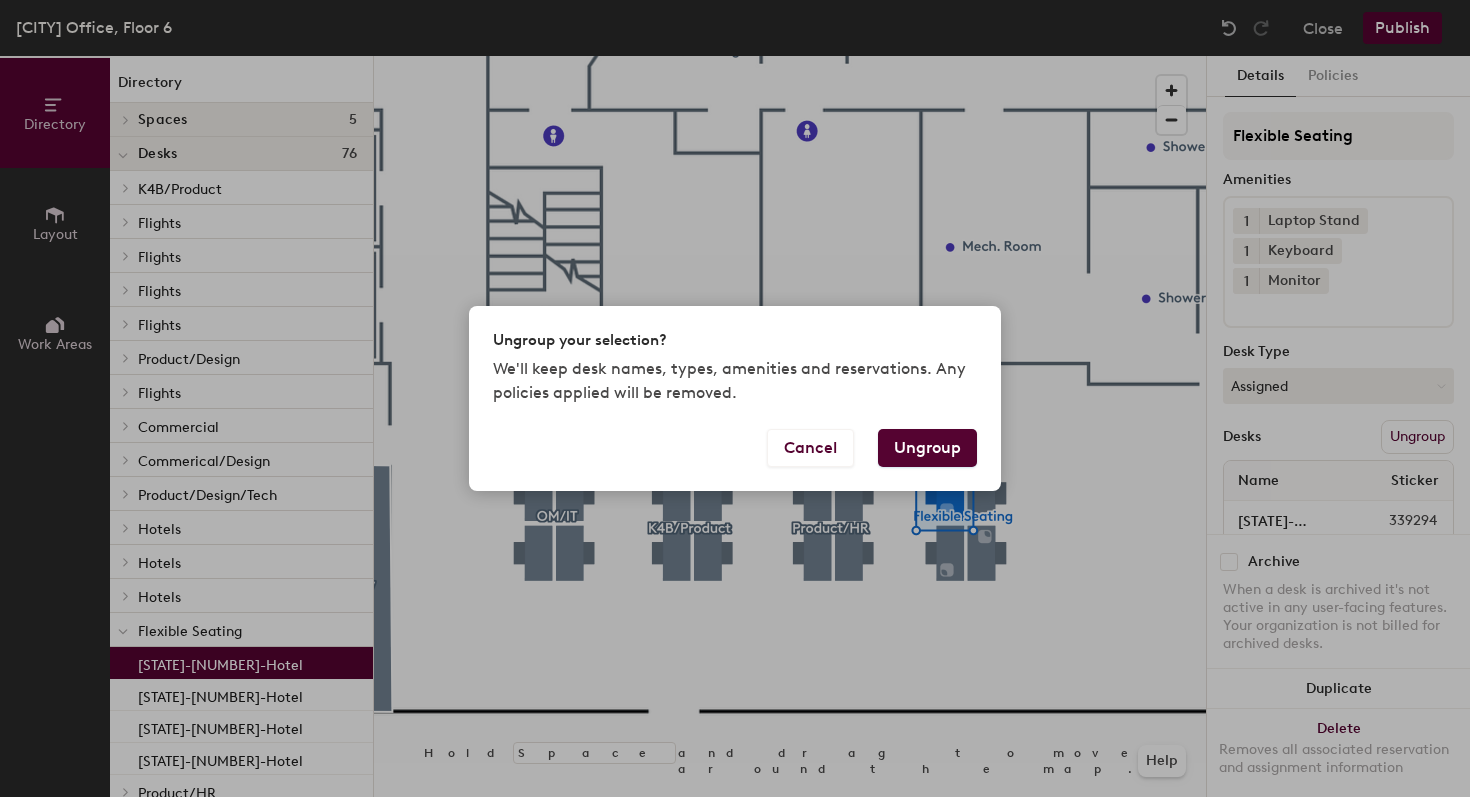 click on "Ungroup" at bounding box center (927, 448) 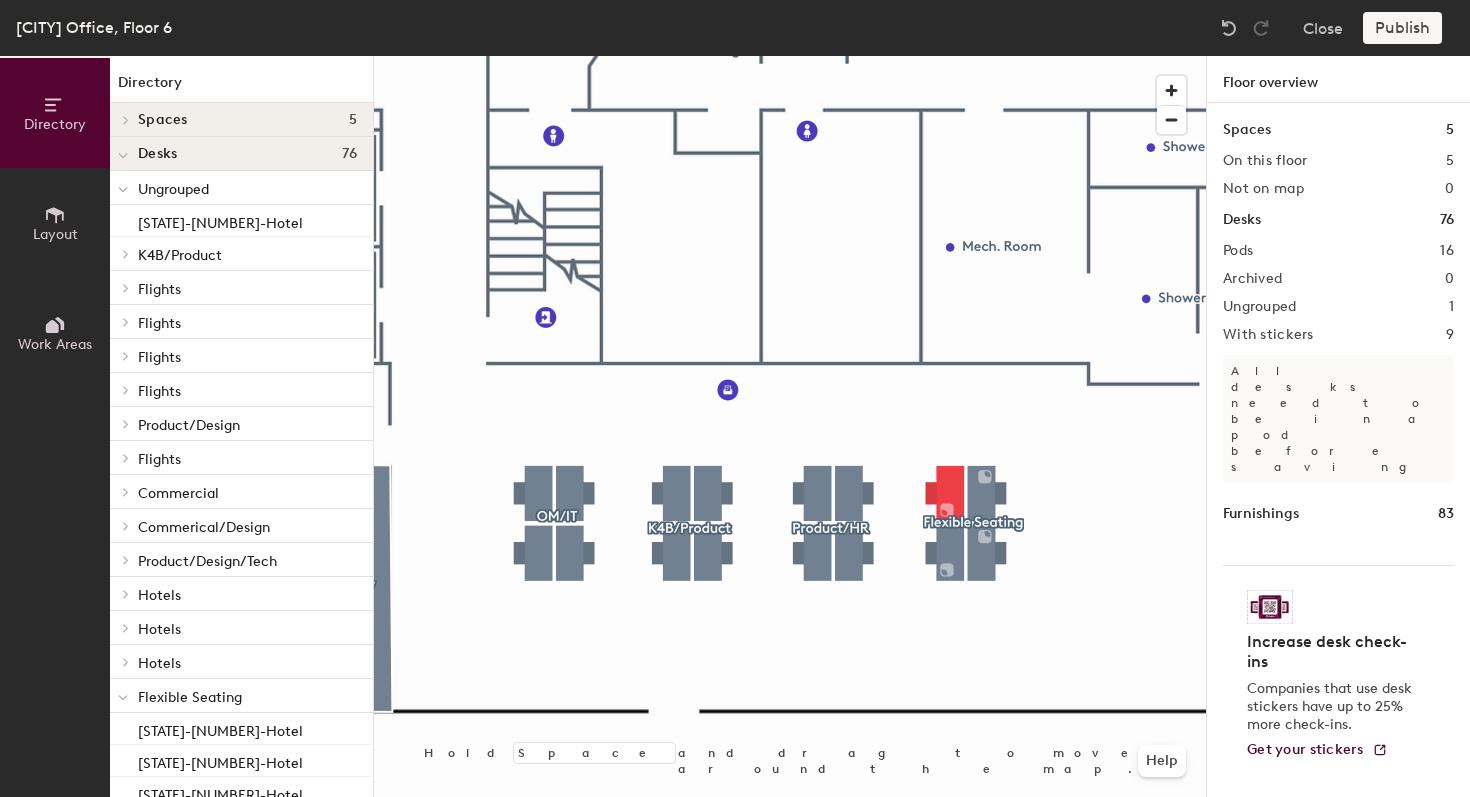 click 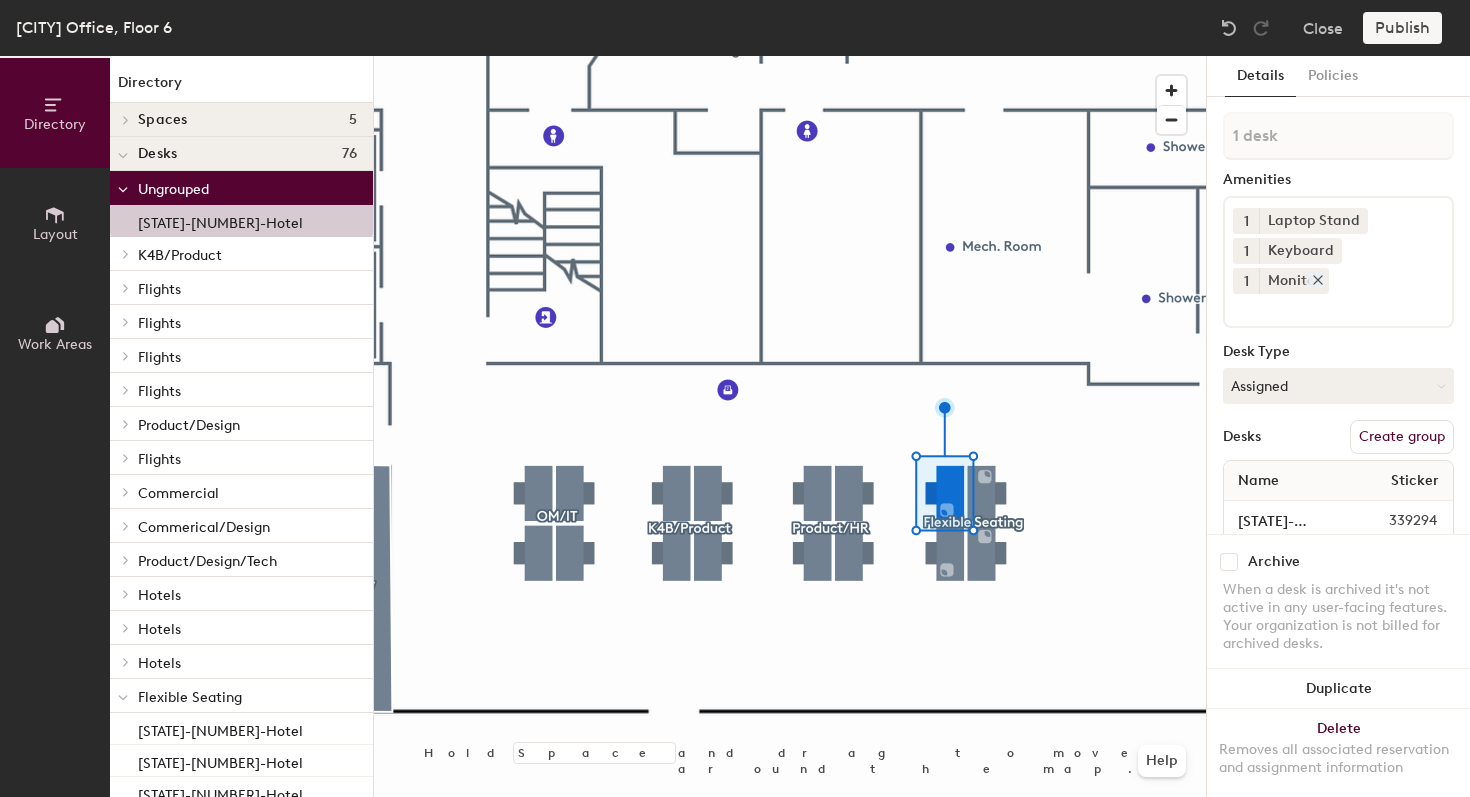 click on "Monitor" 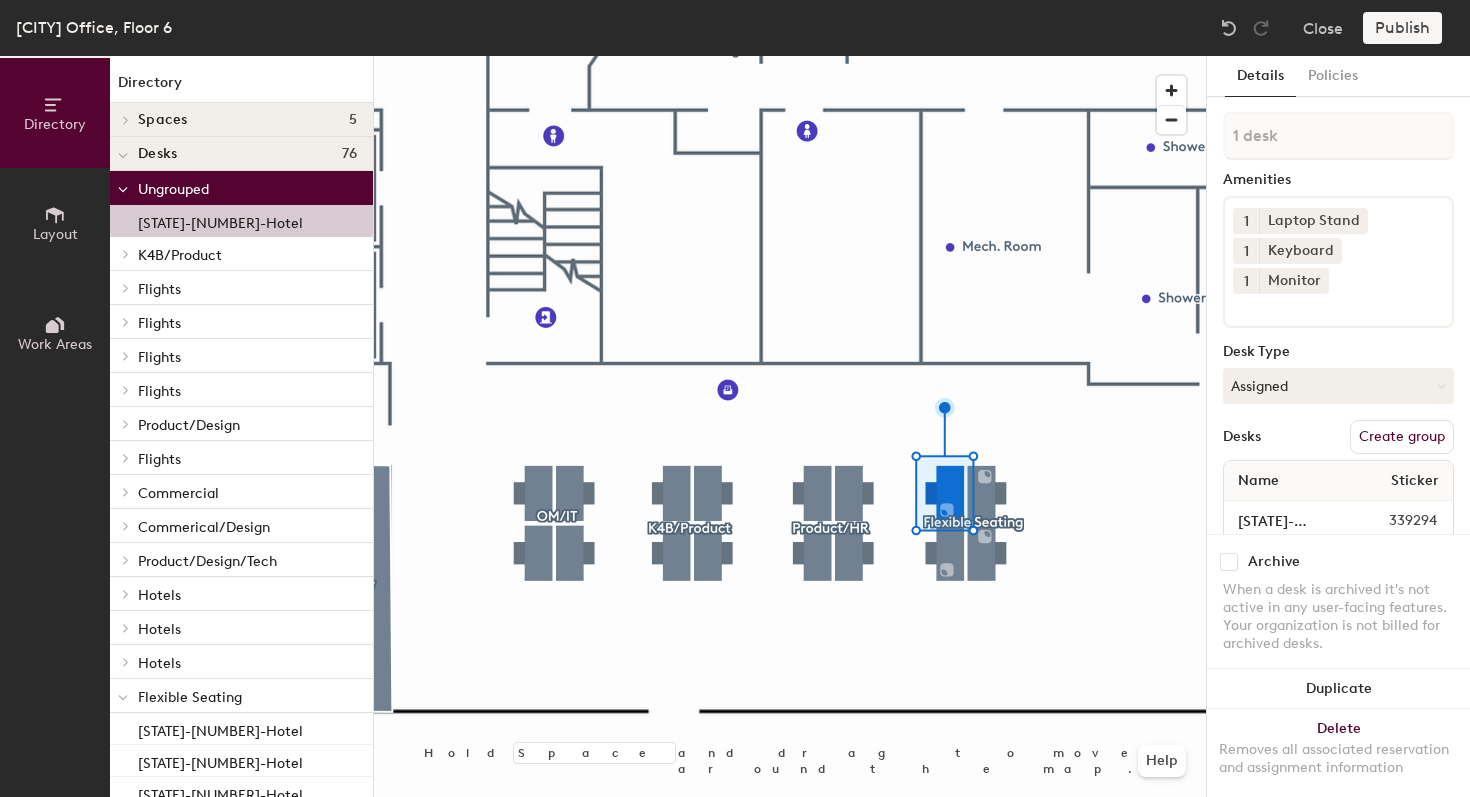 click 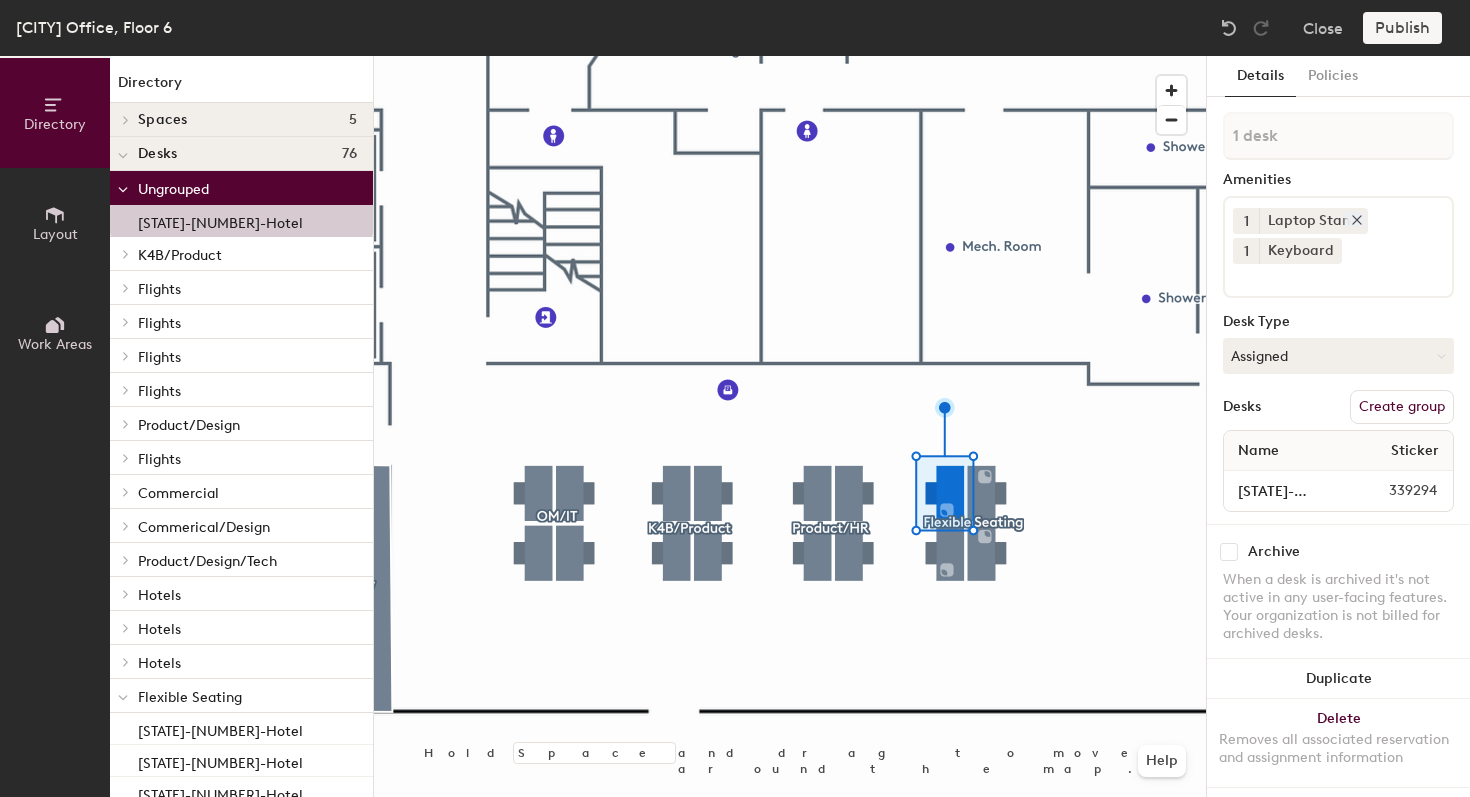 click 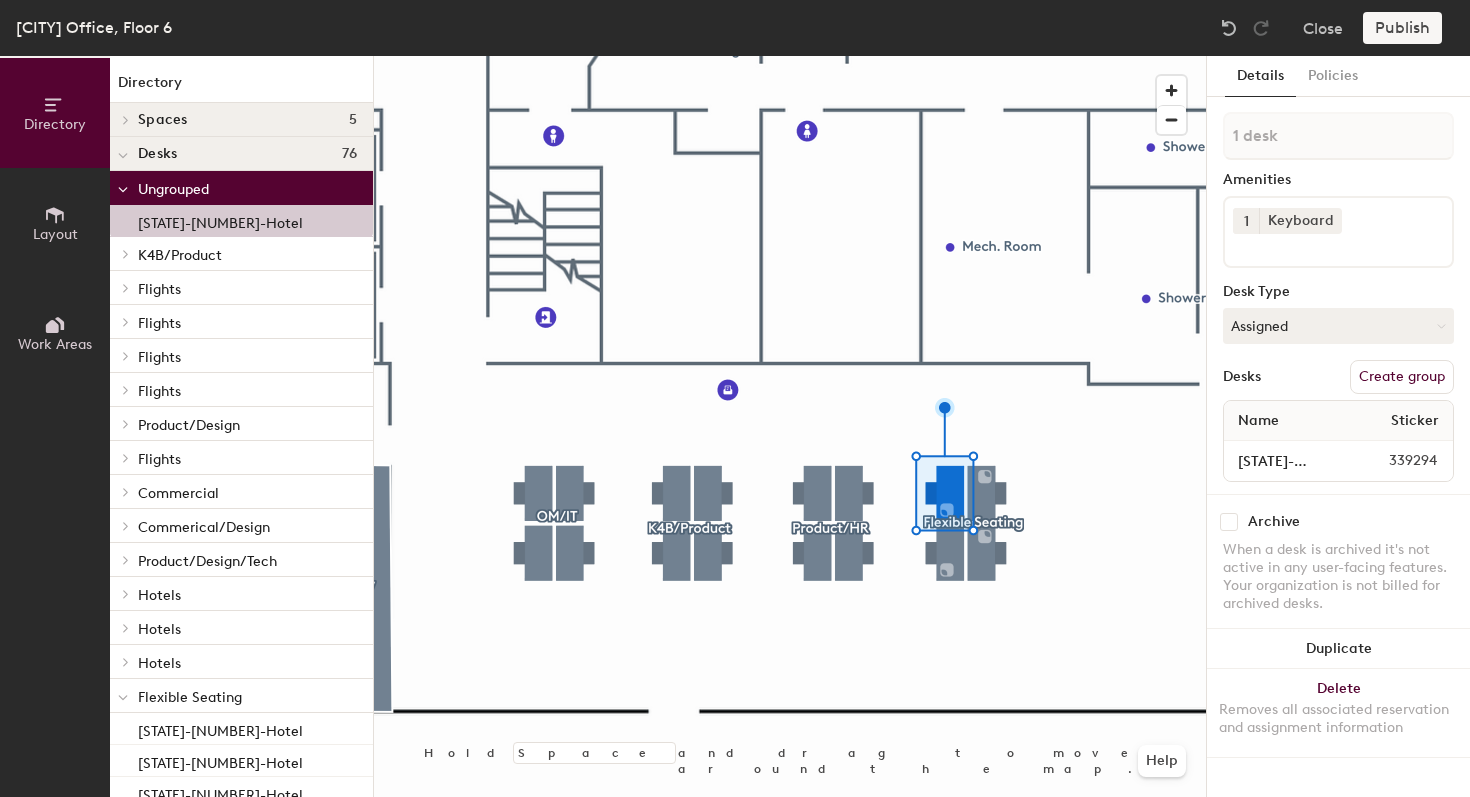 click 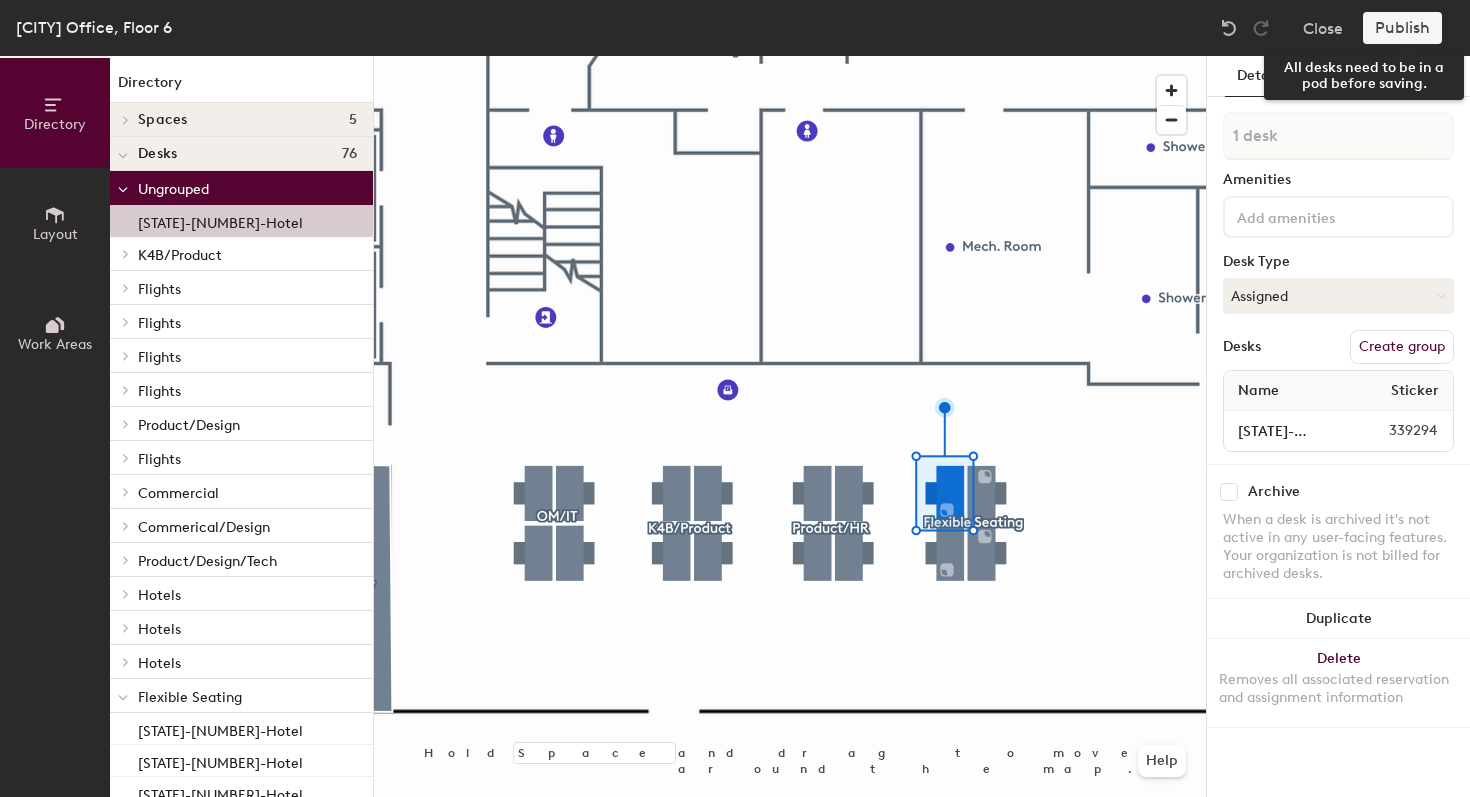 click on "Publish" 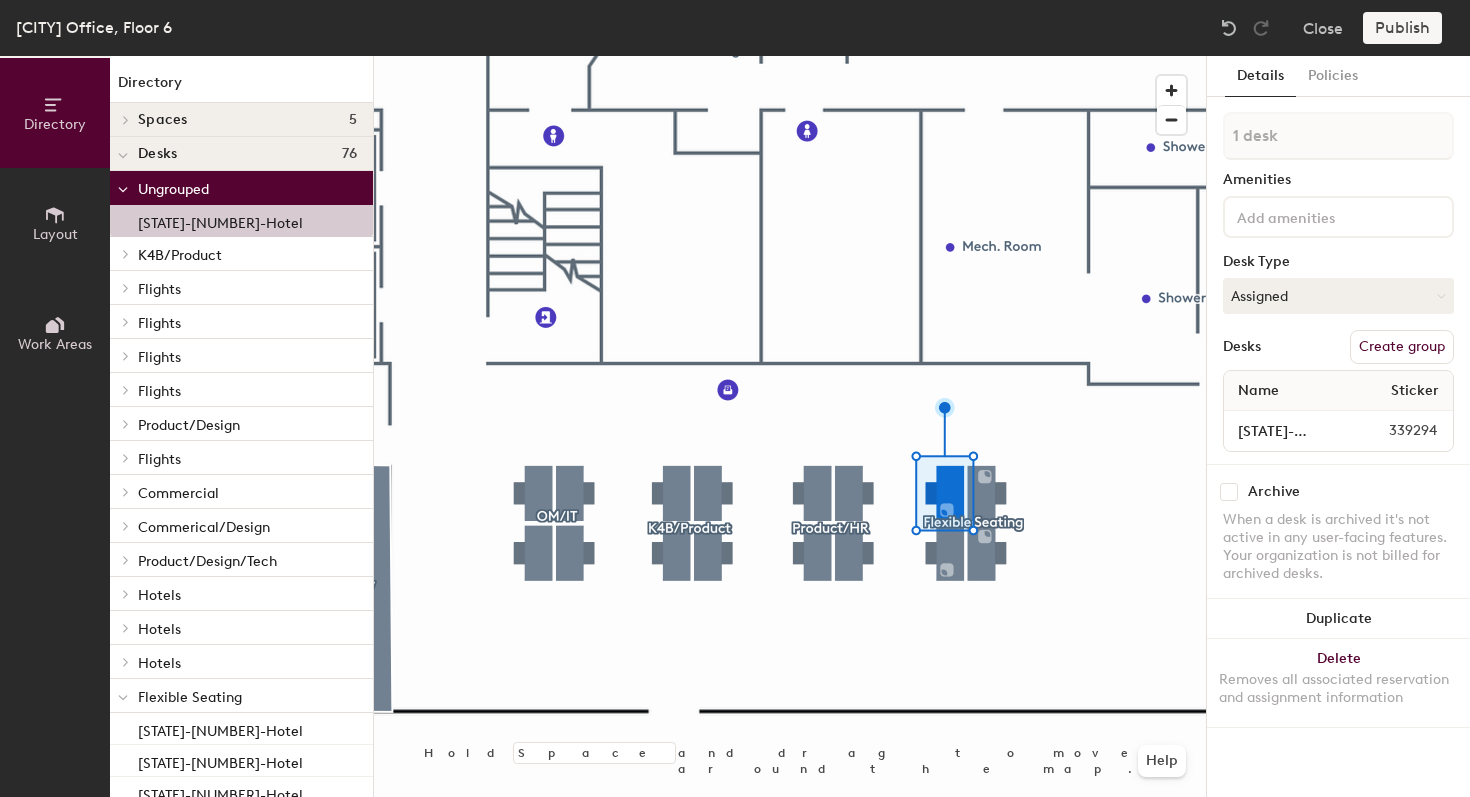click on "Publish" 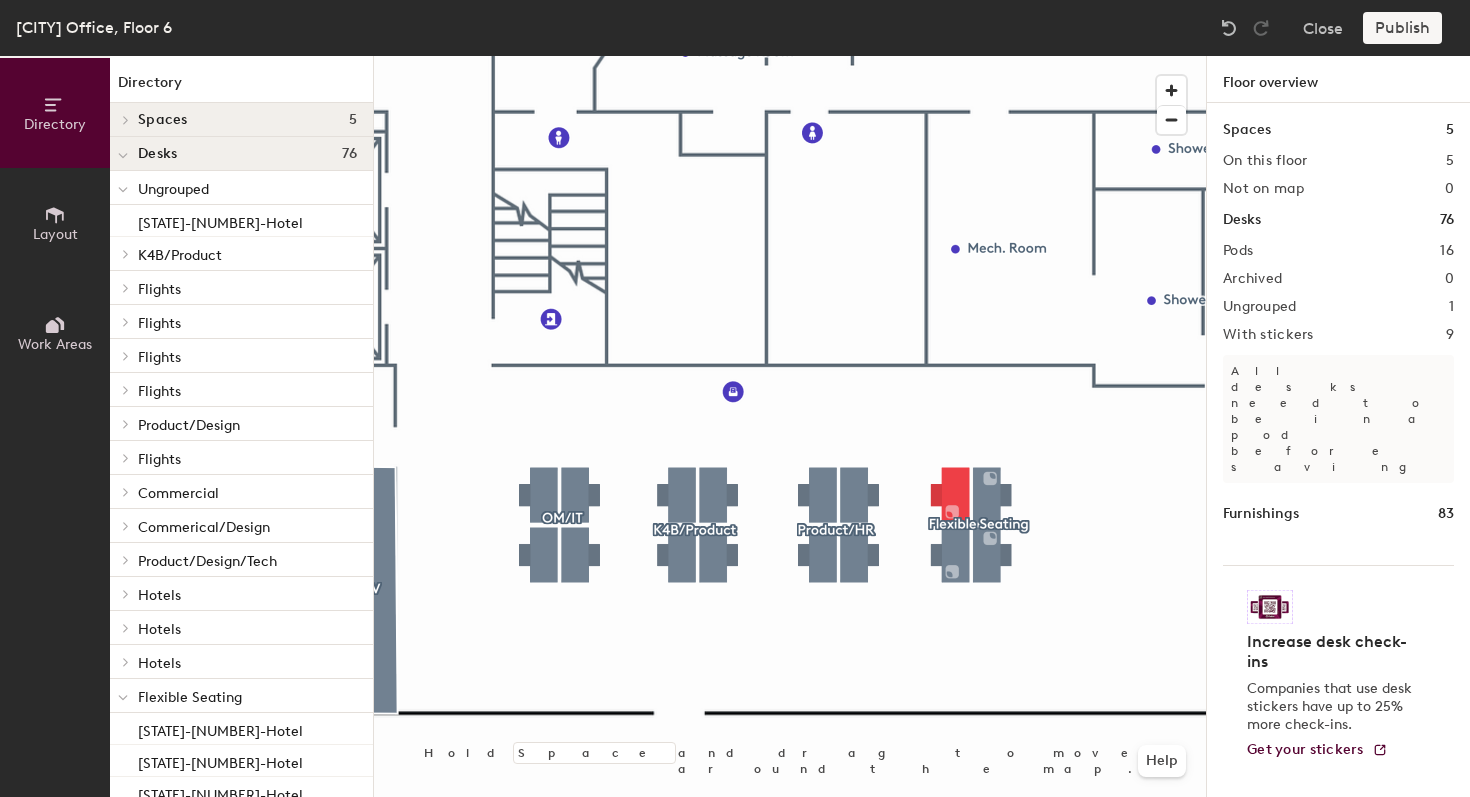 click on "Publish" 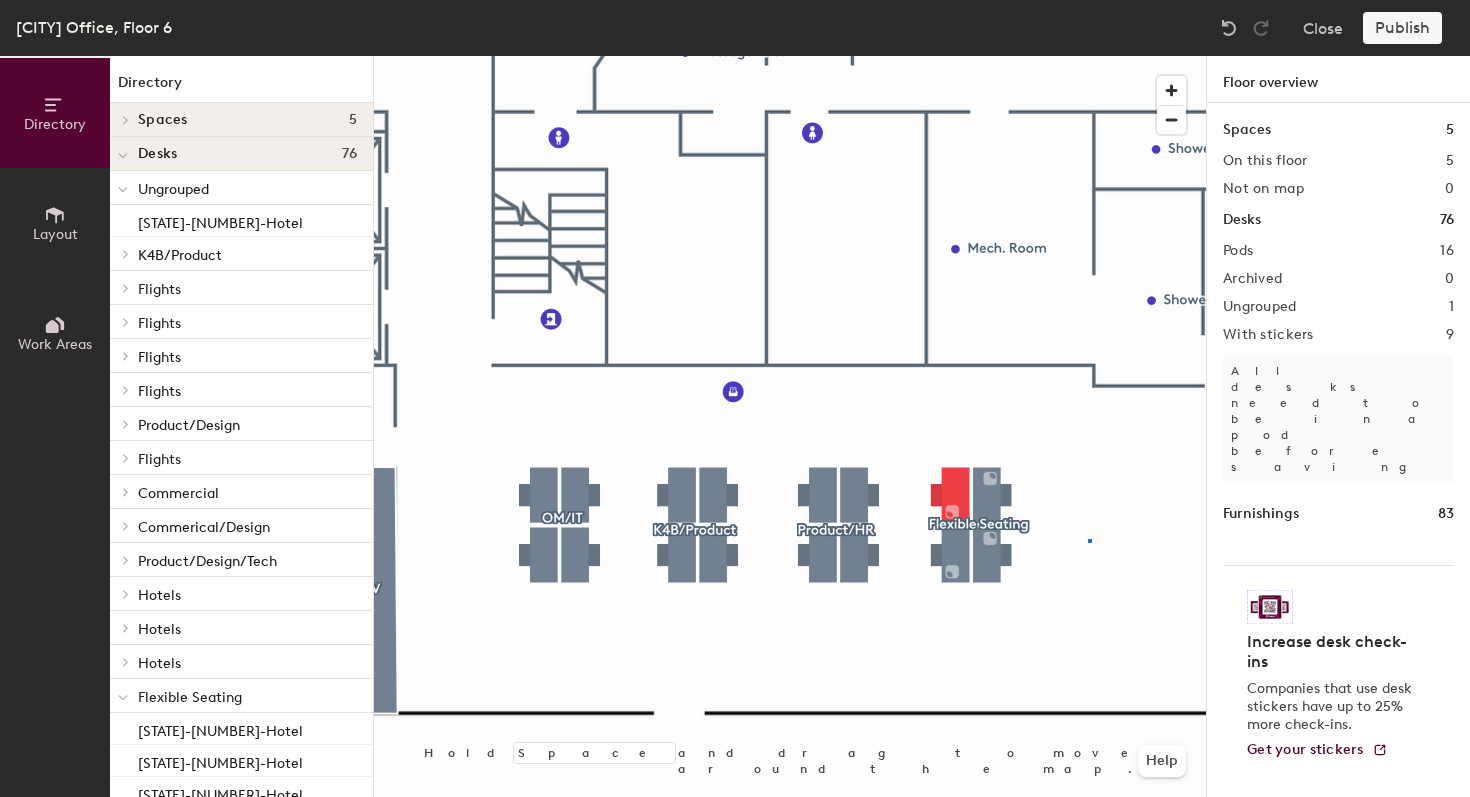 click 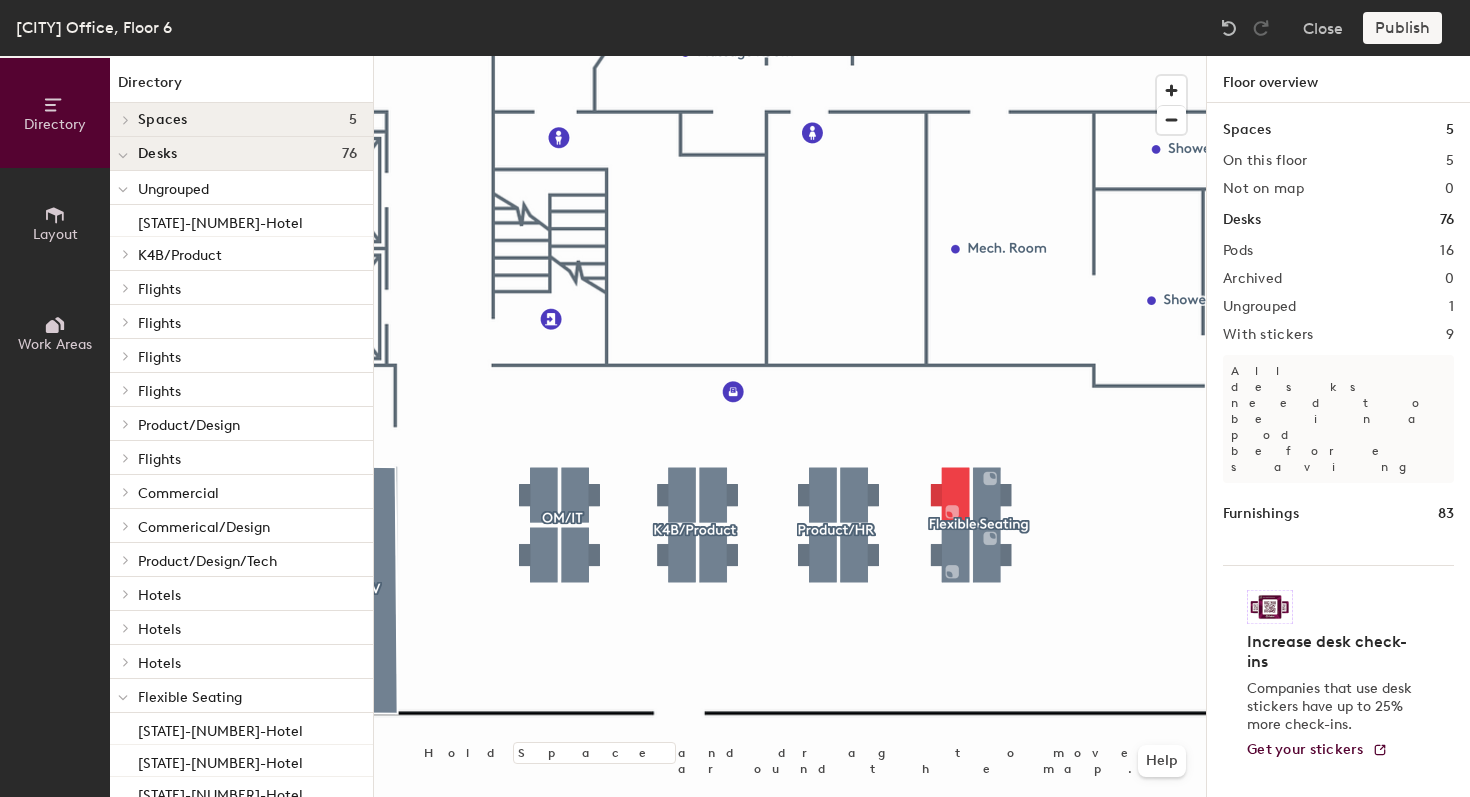 click 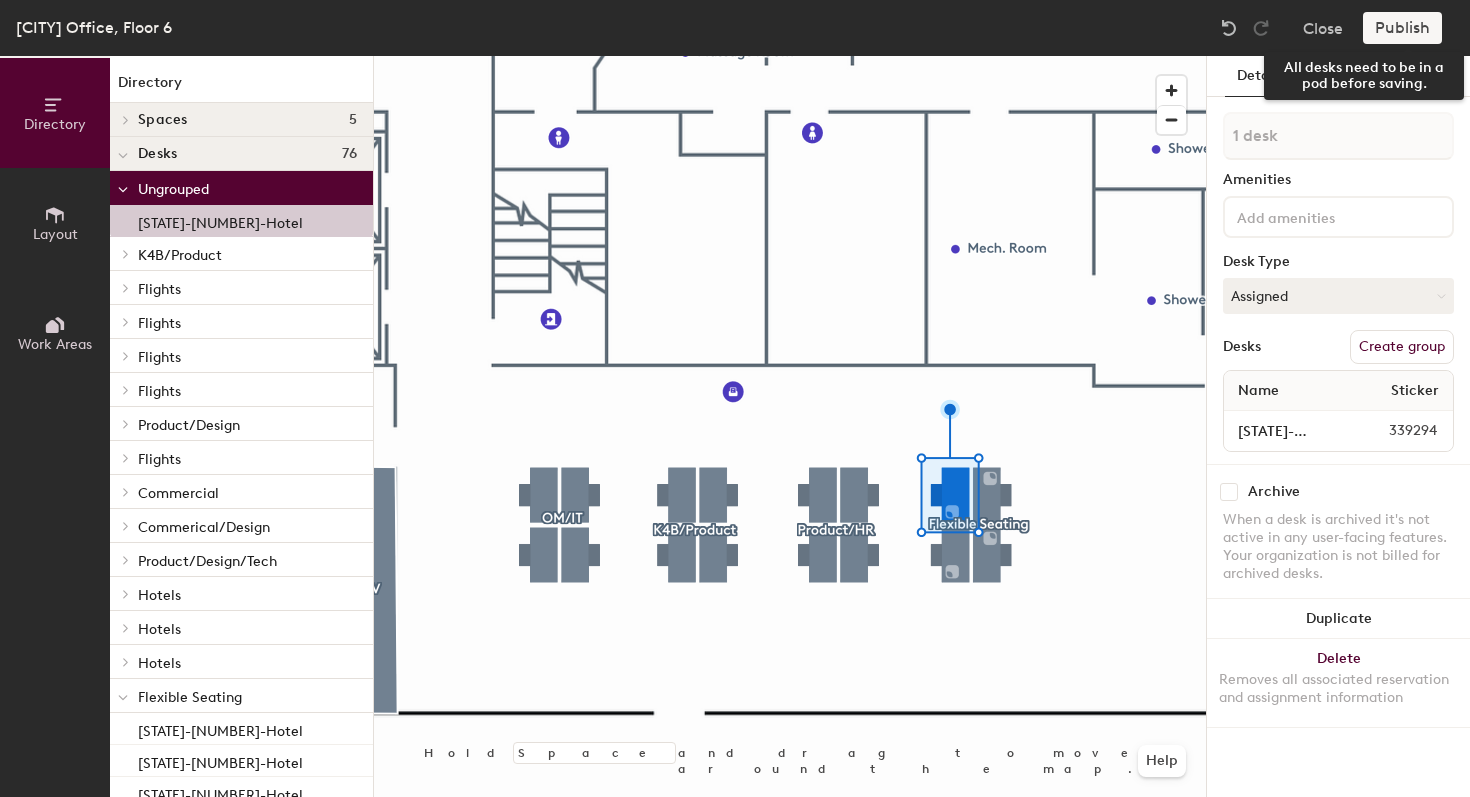 click on "Publish" 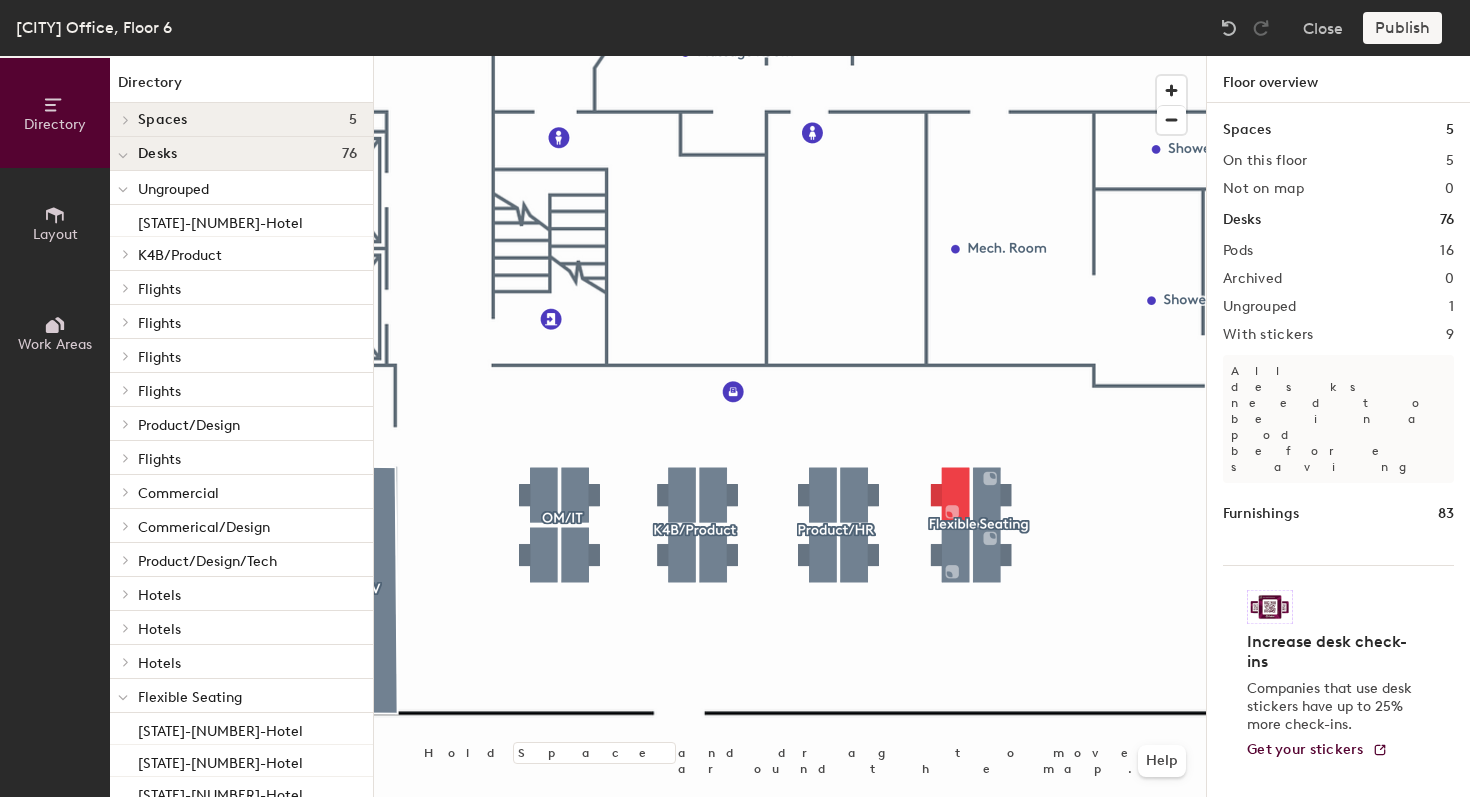 click on "Publish" 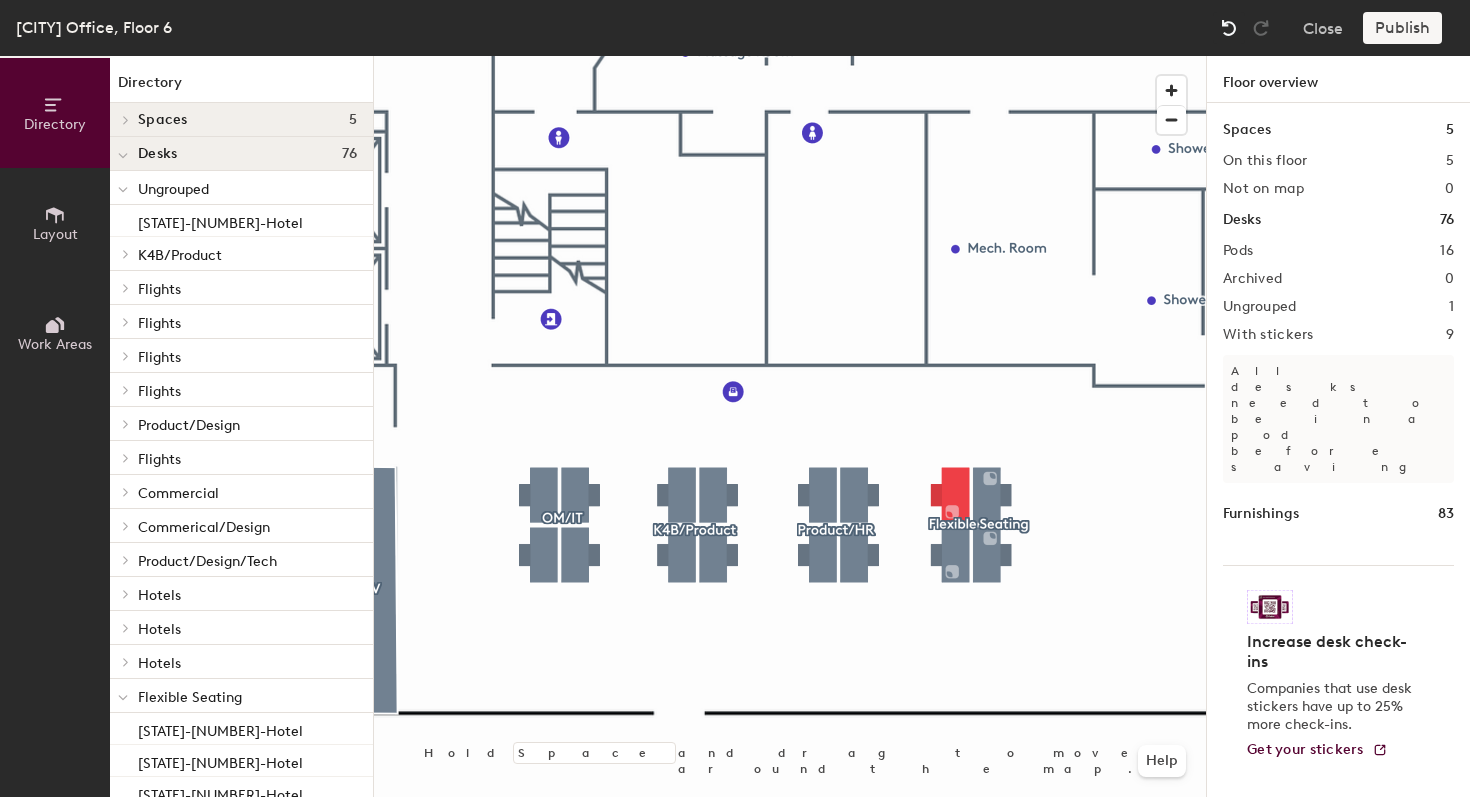 click 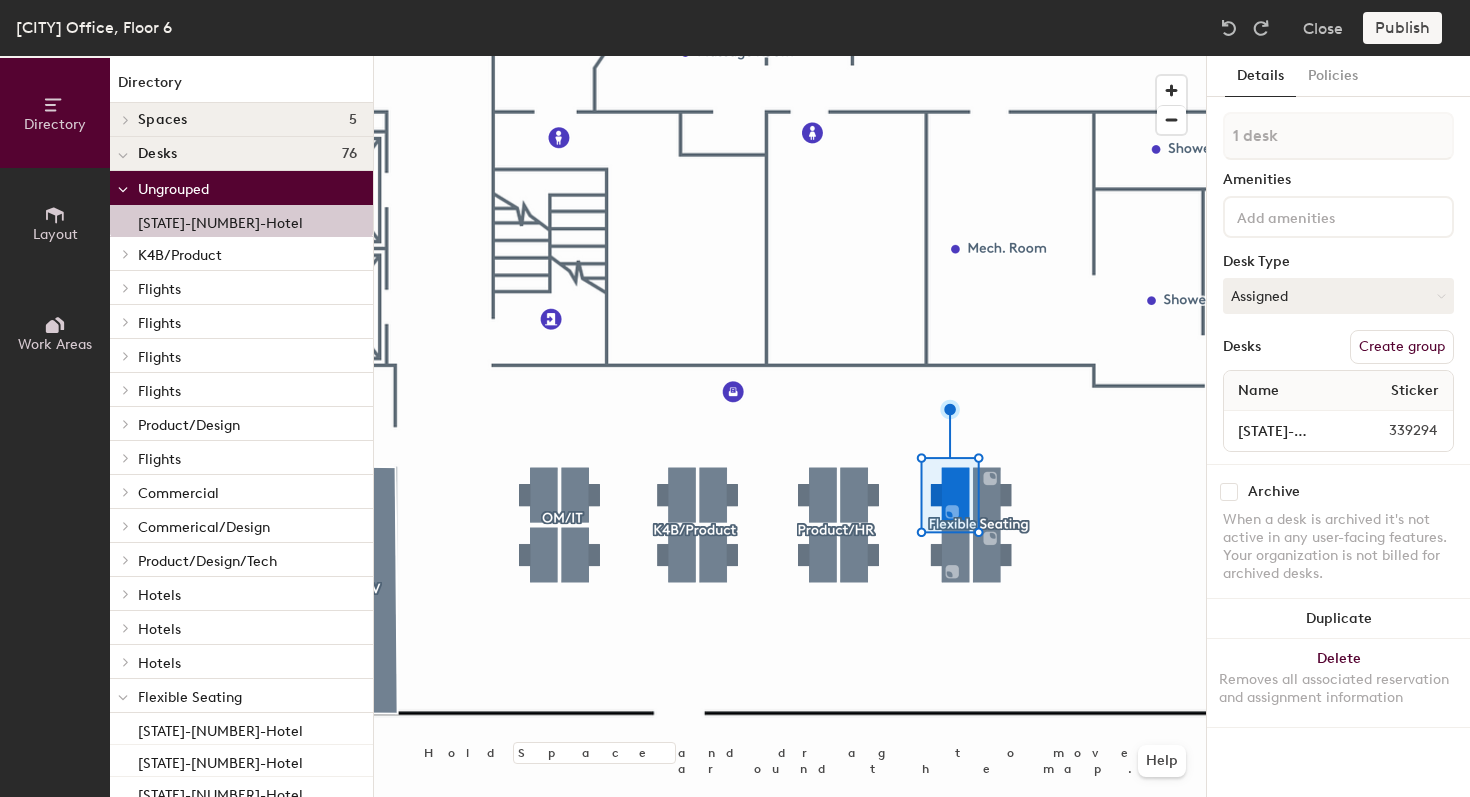 click 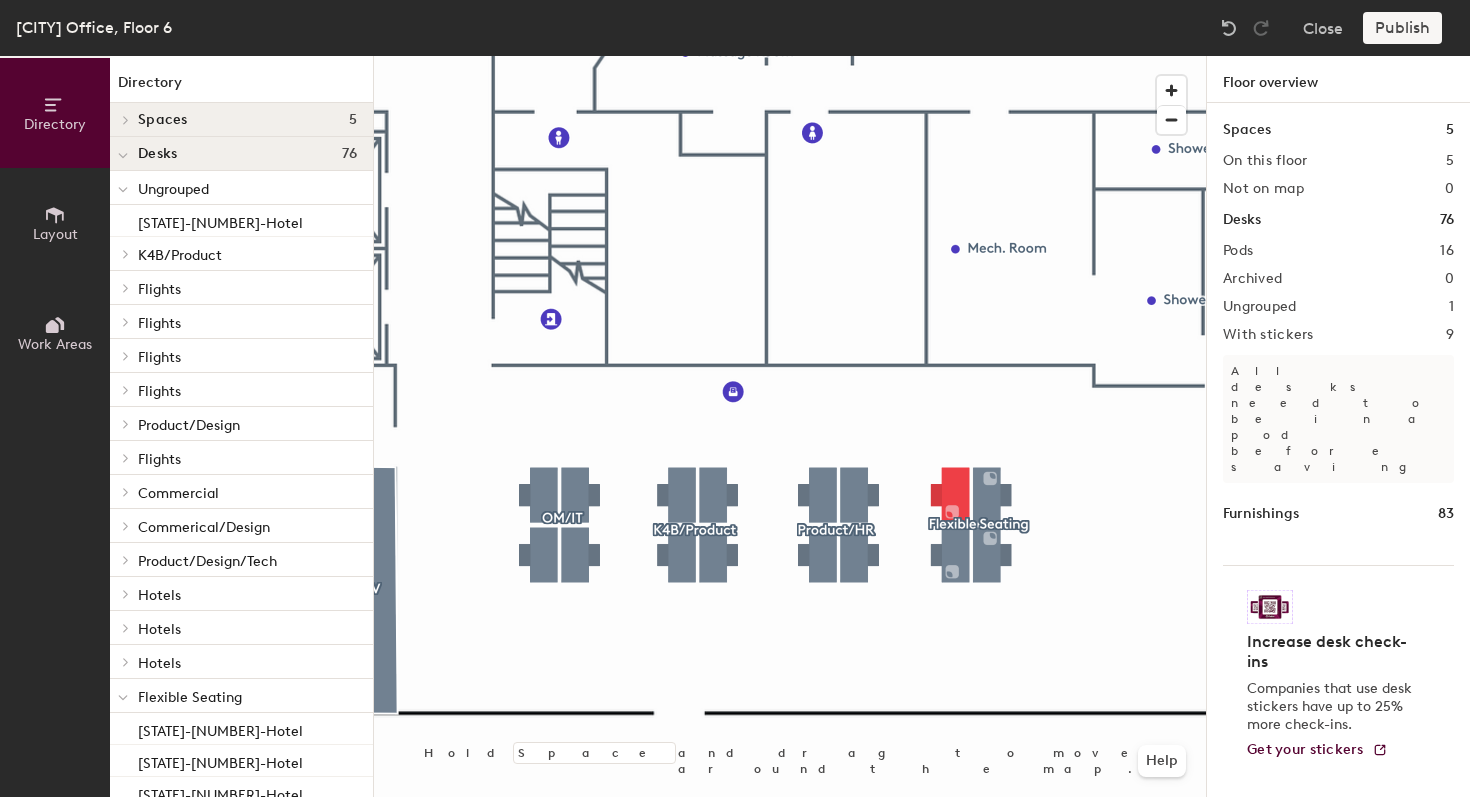 click on "Publish" 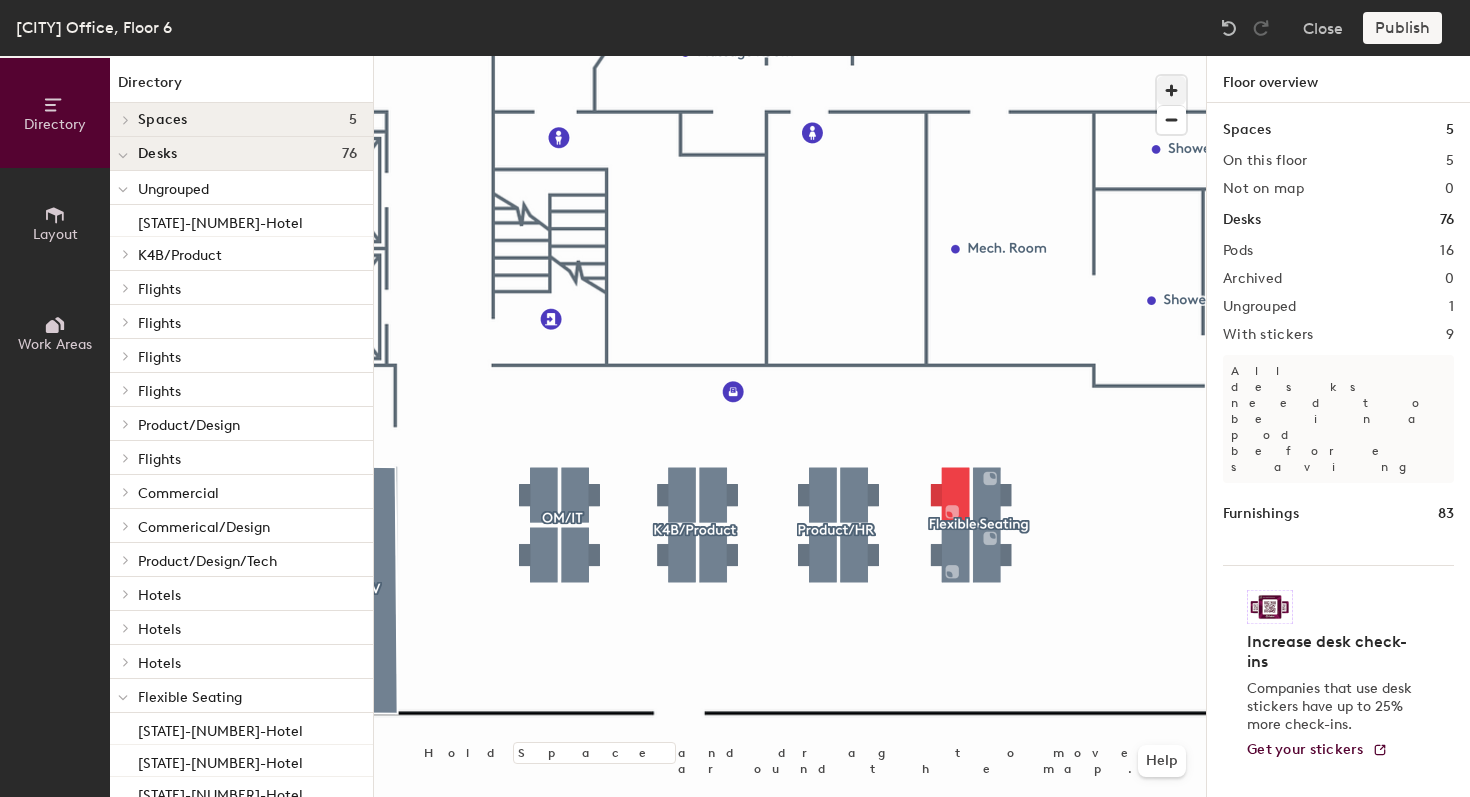 click 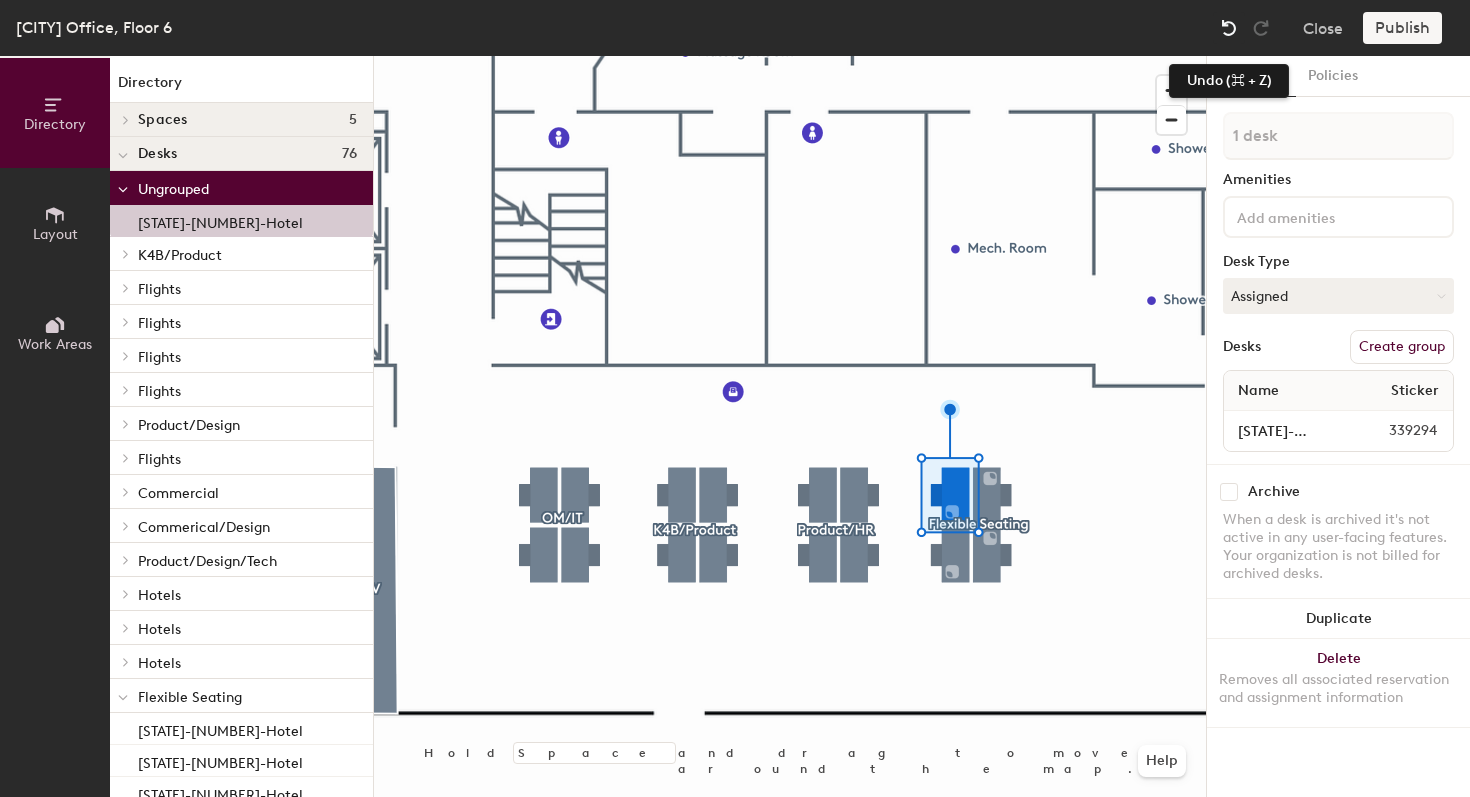 click 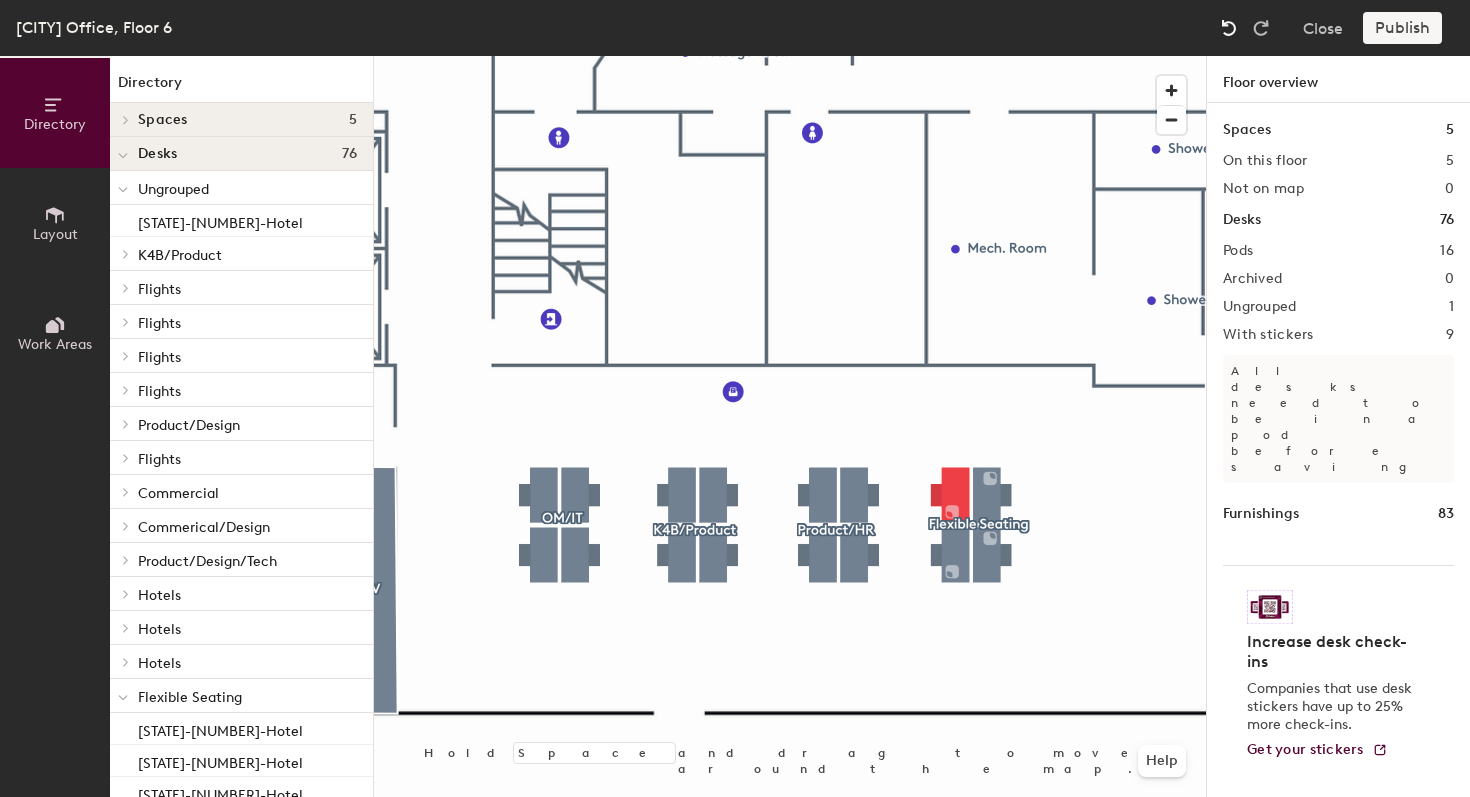 click 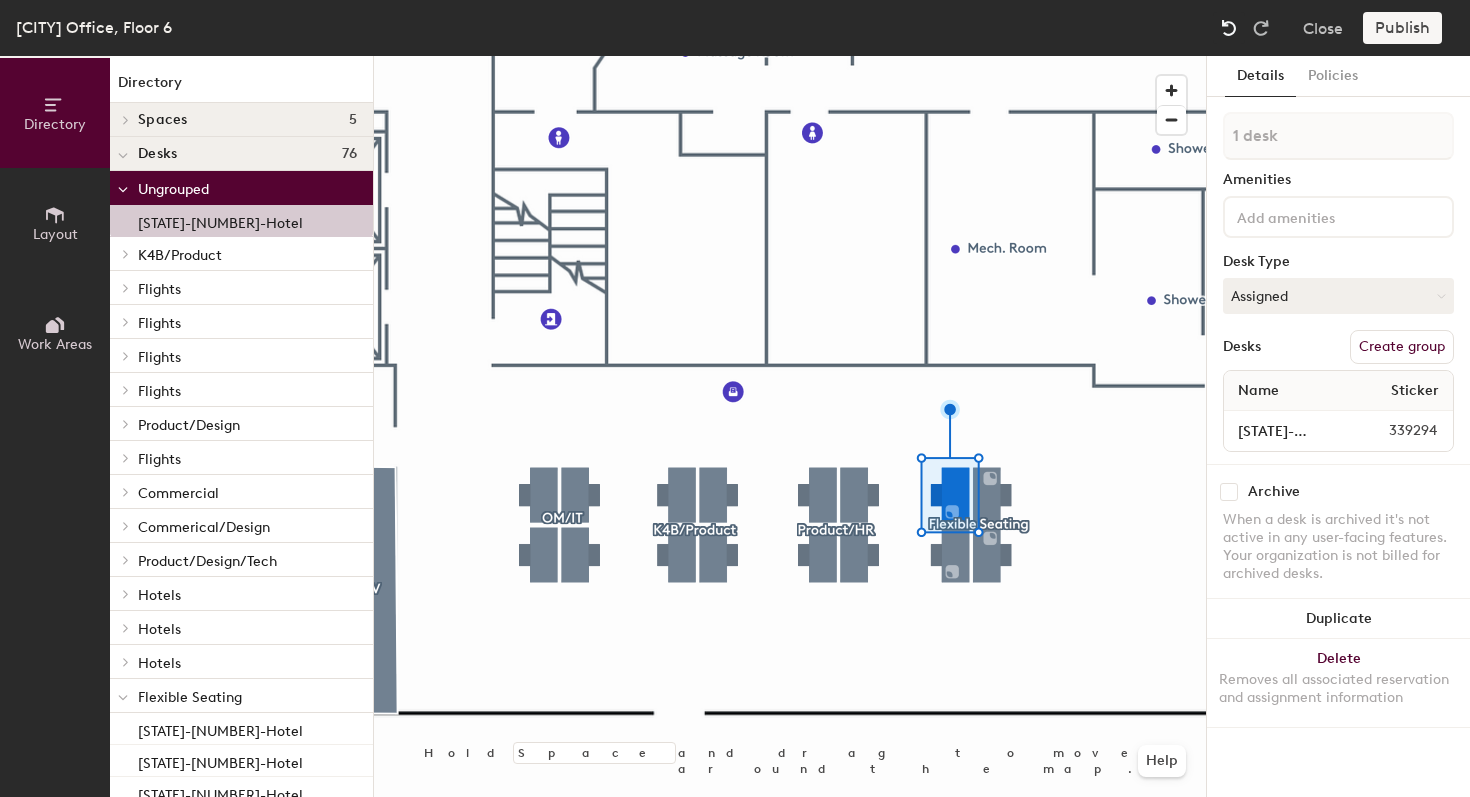 click 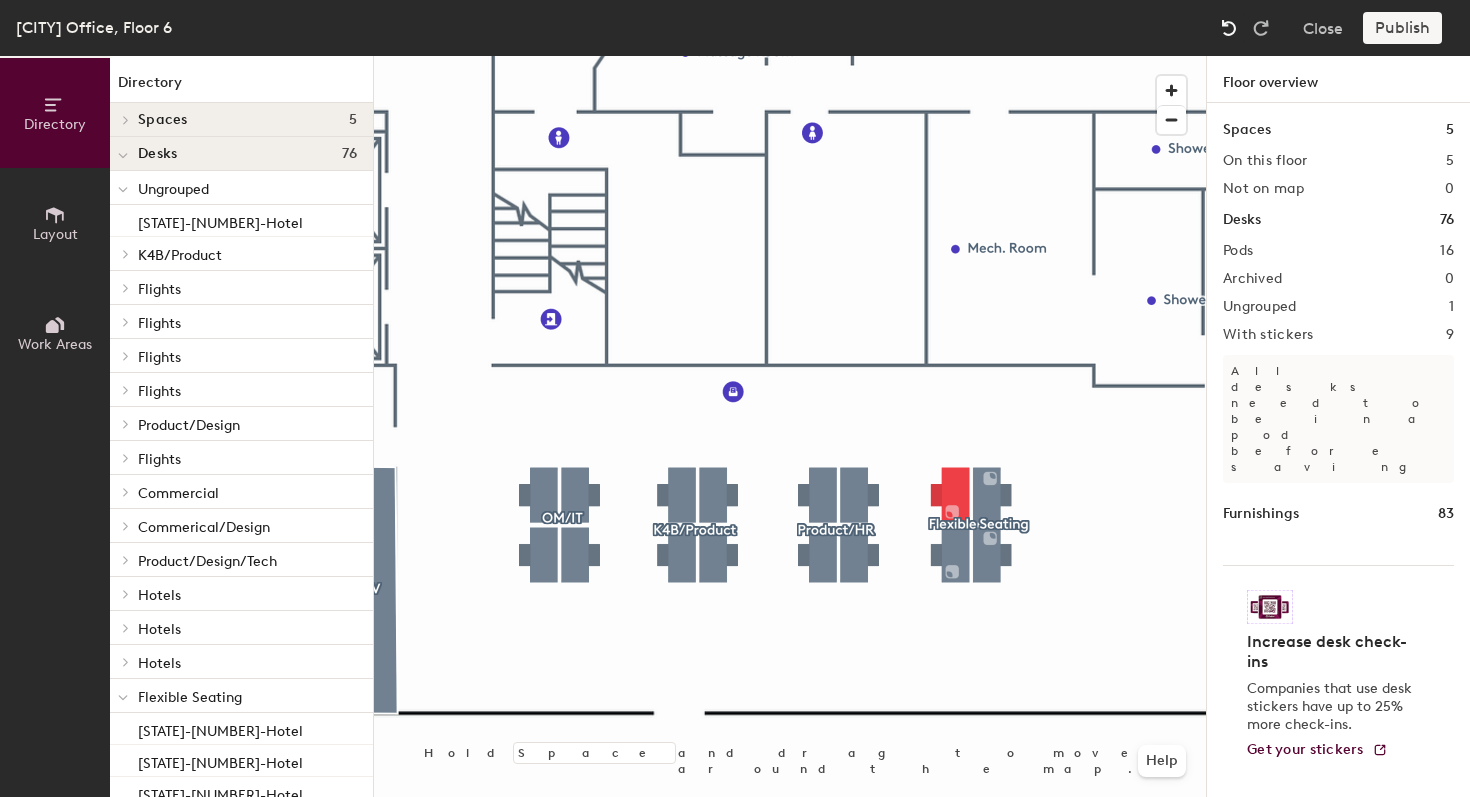 click 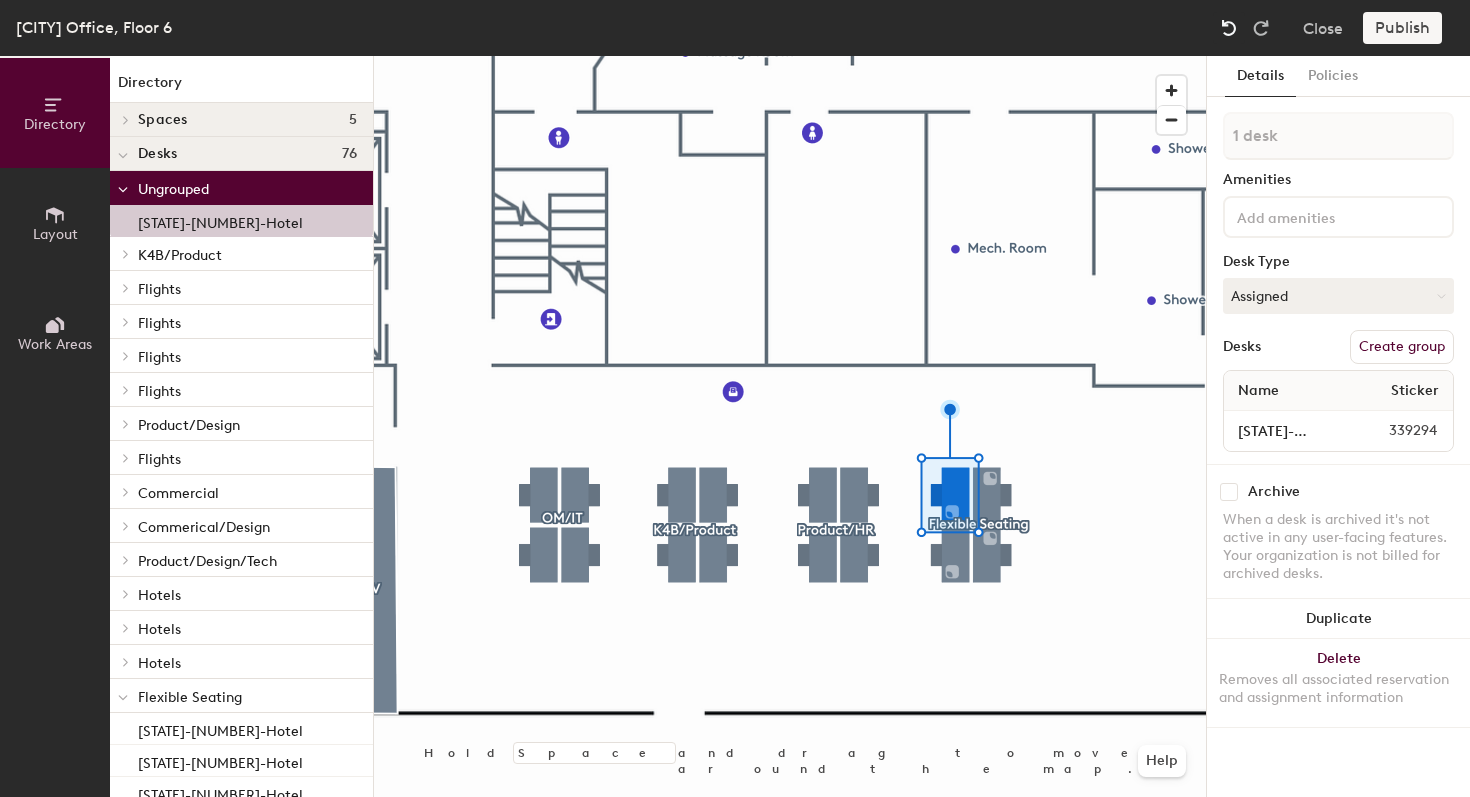 click 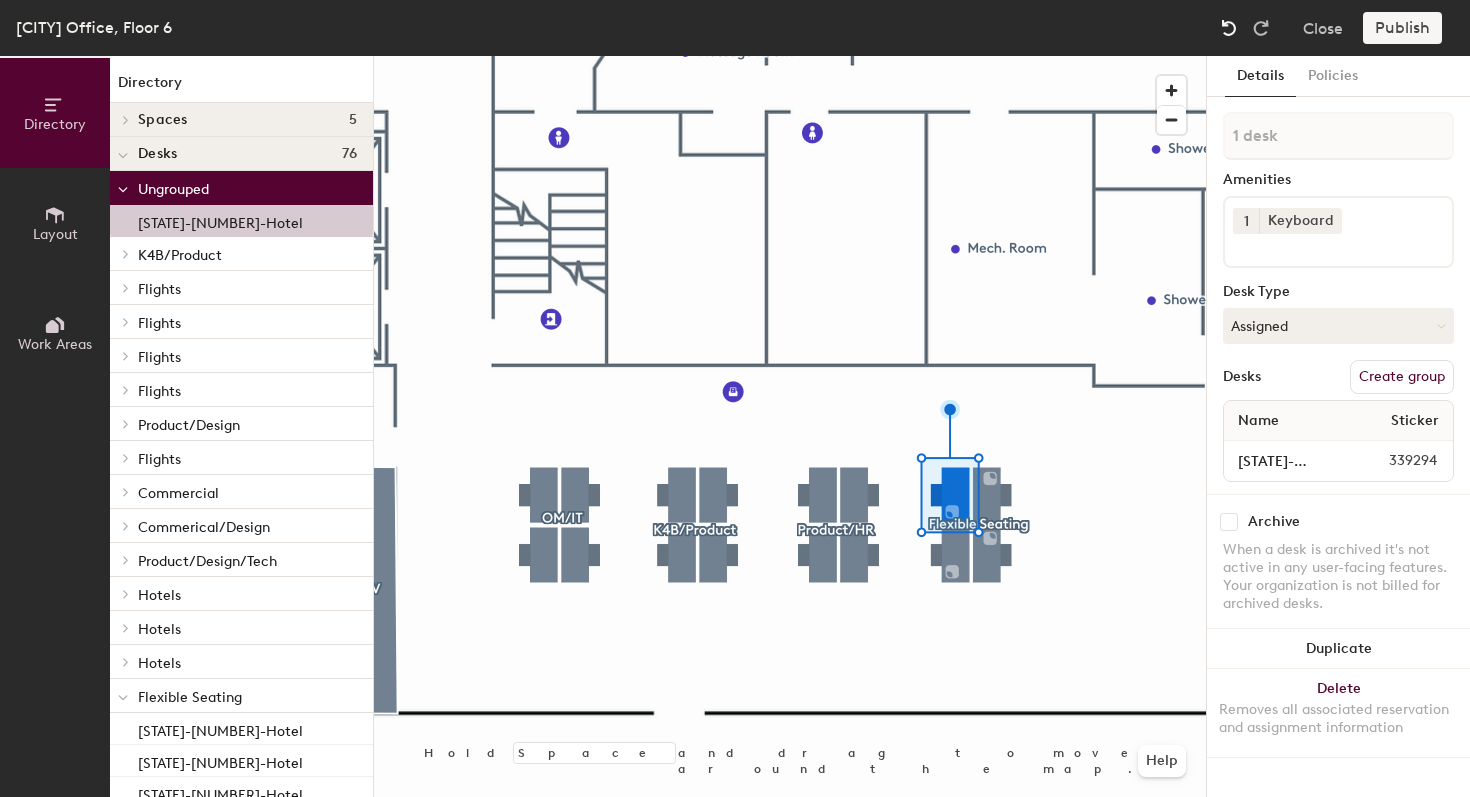 click 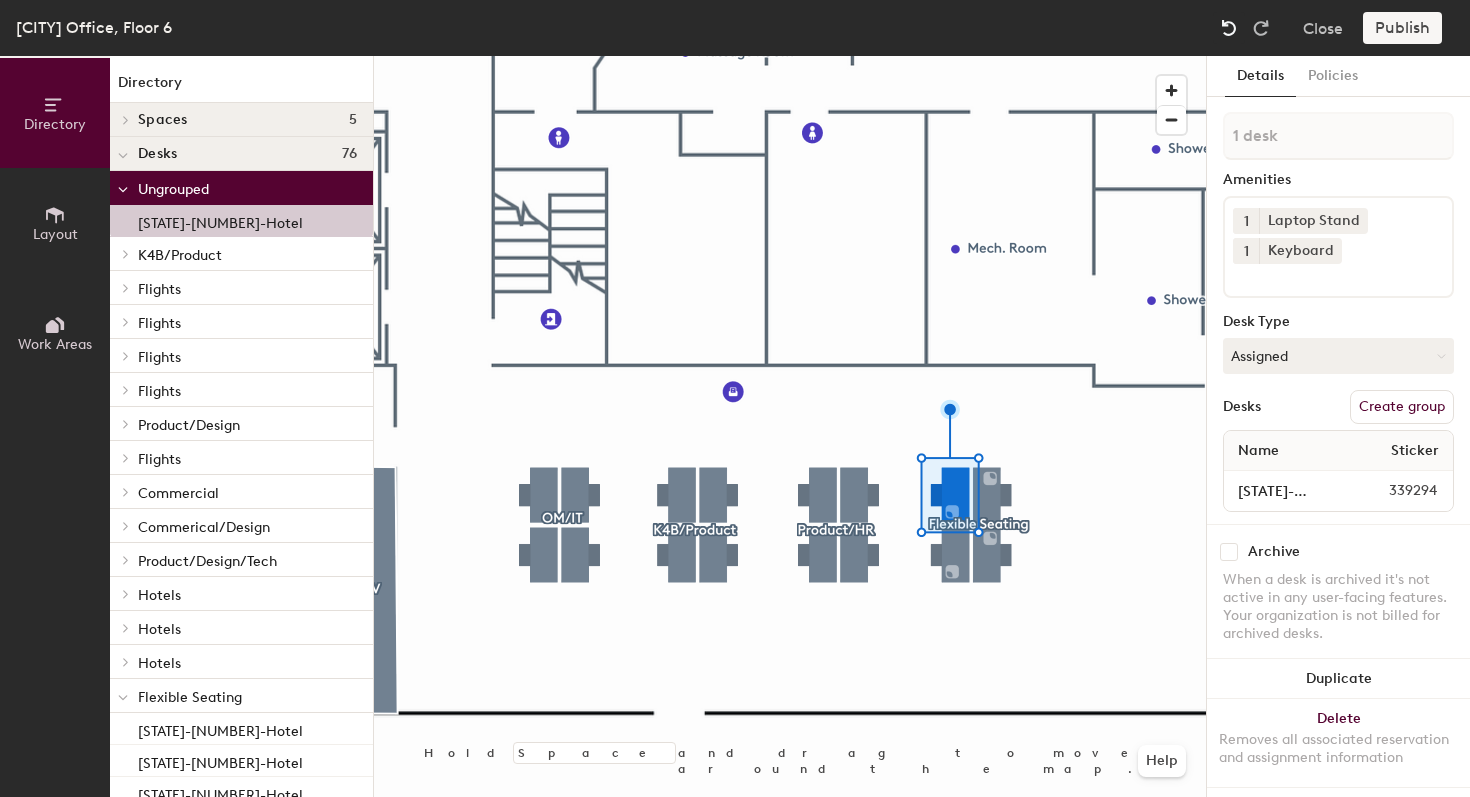 click 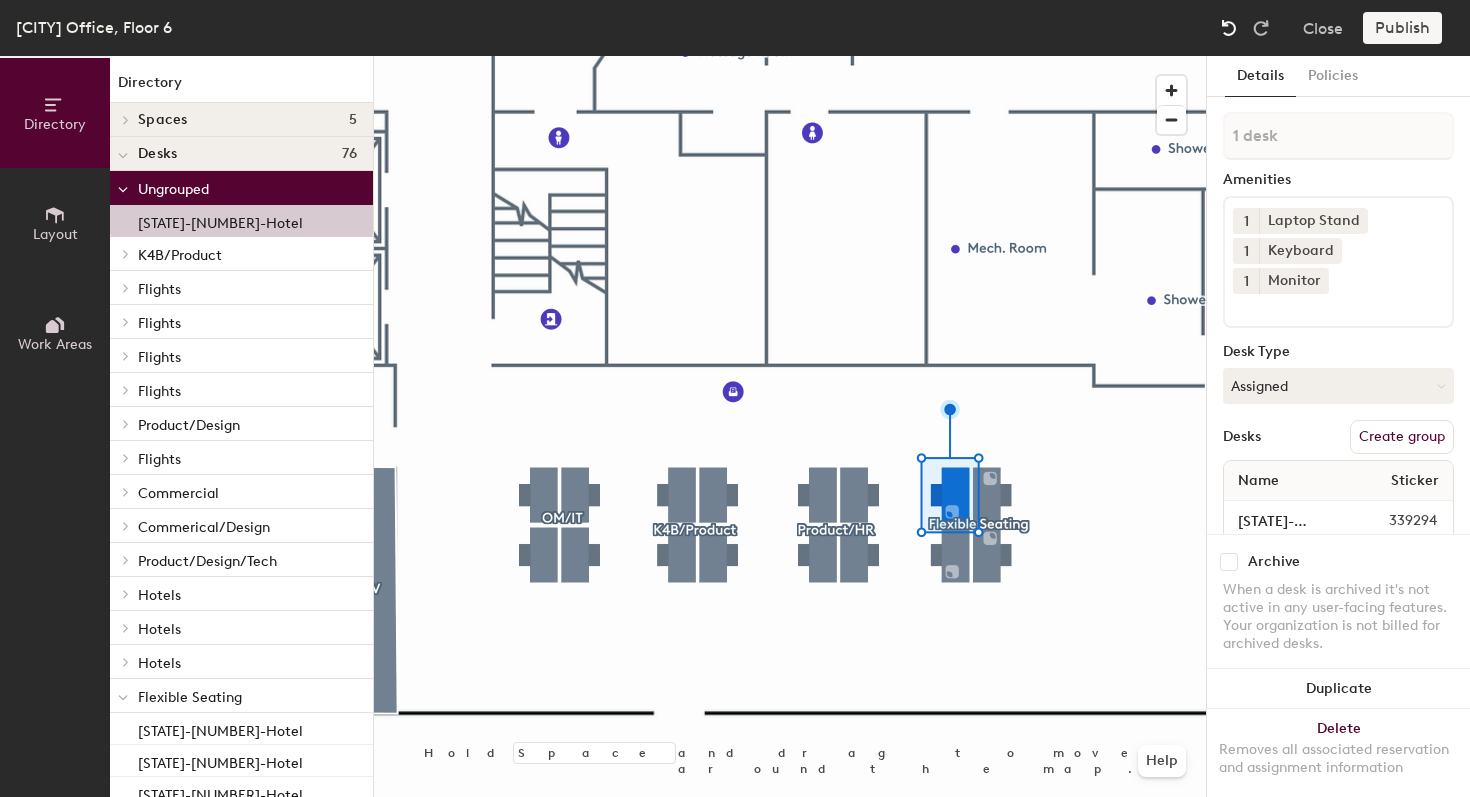 click 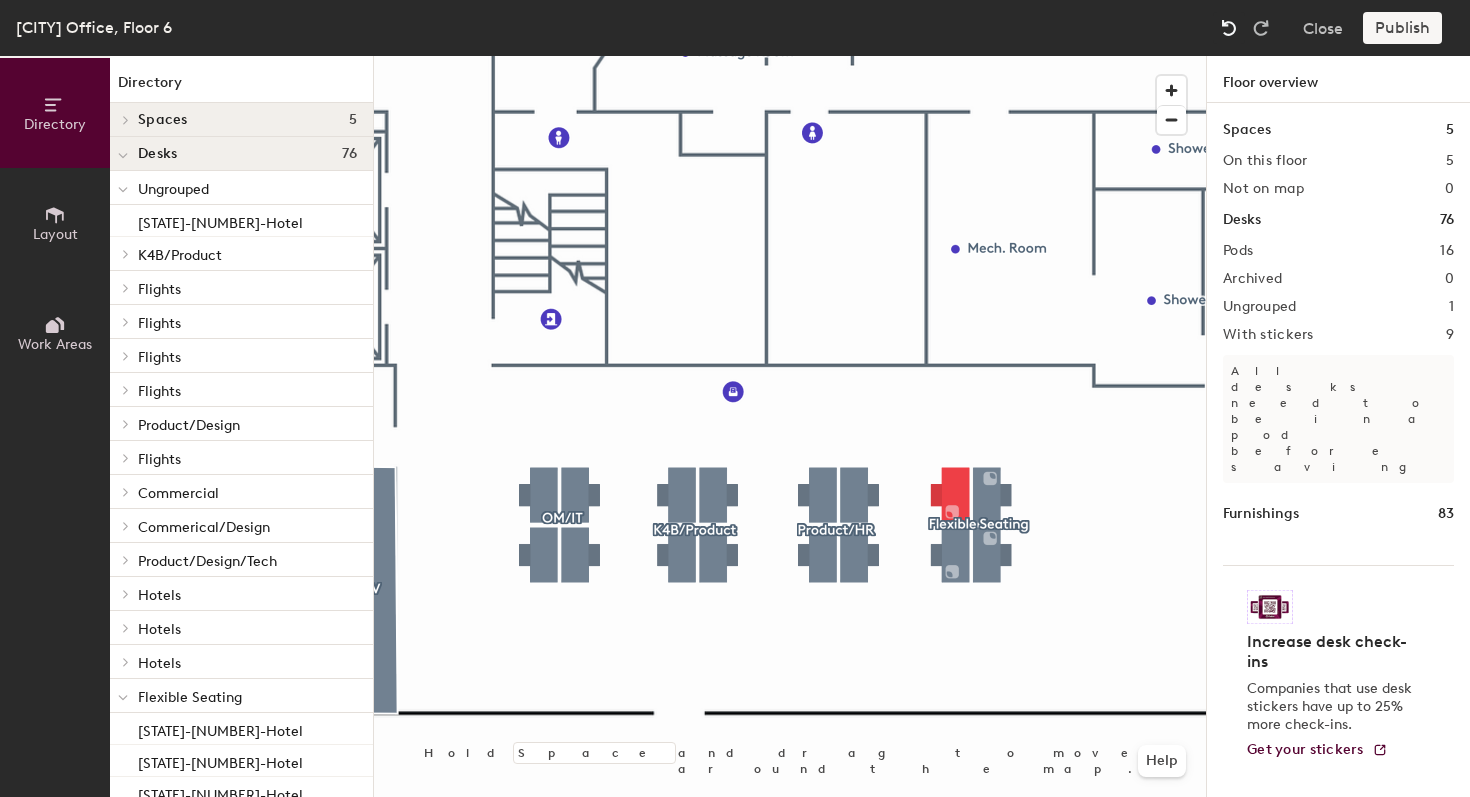click 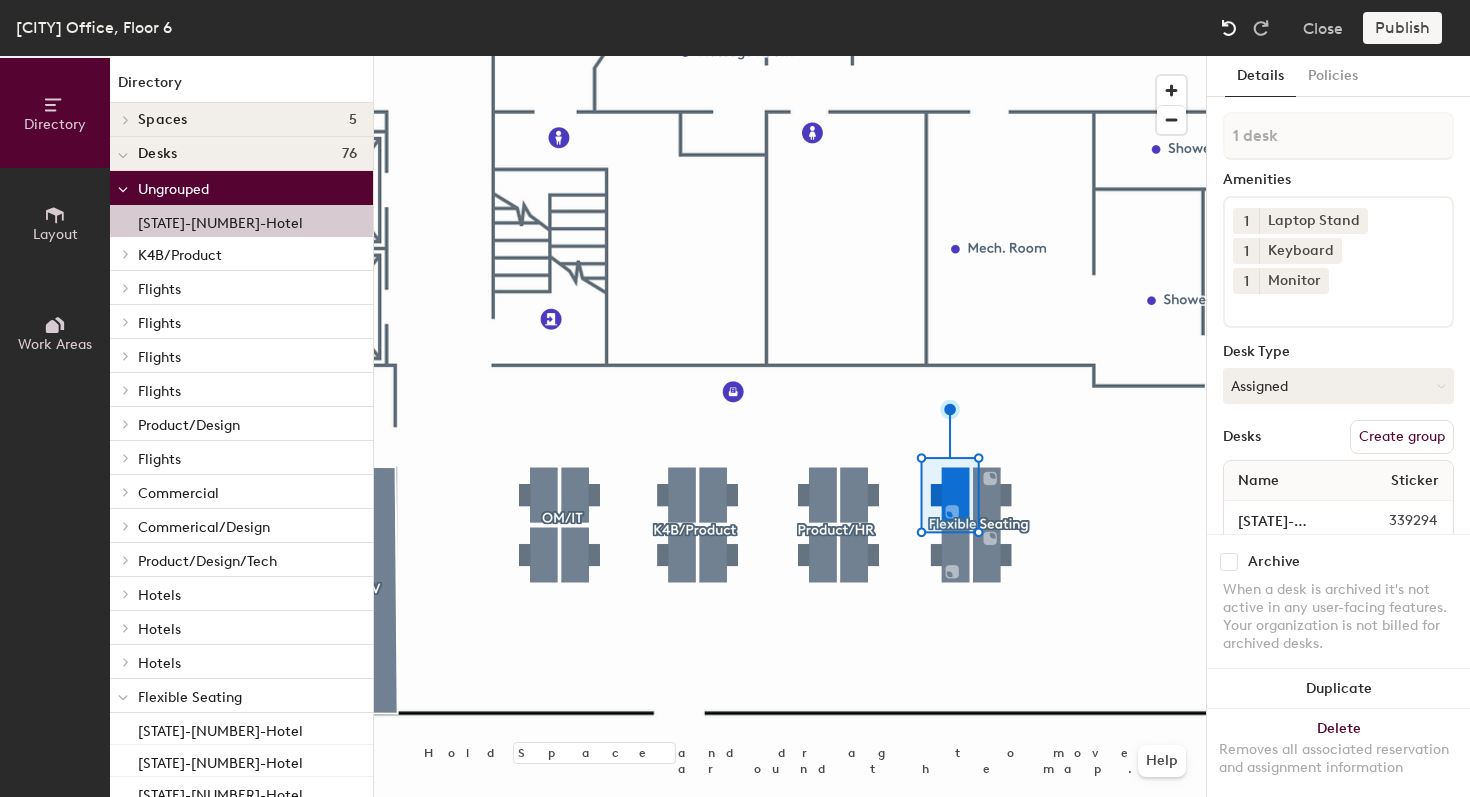 click 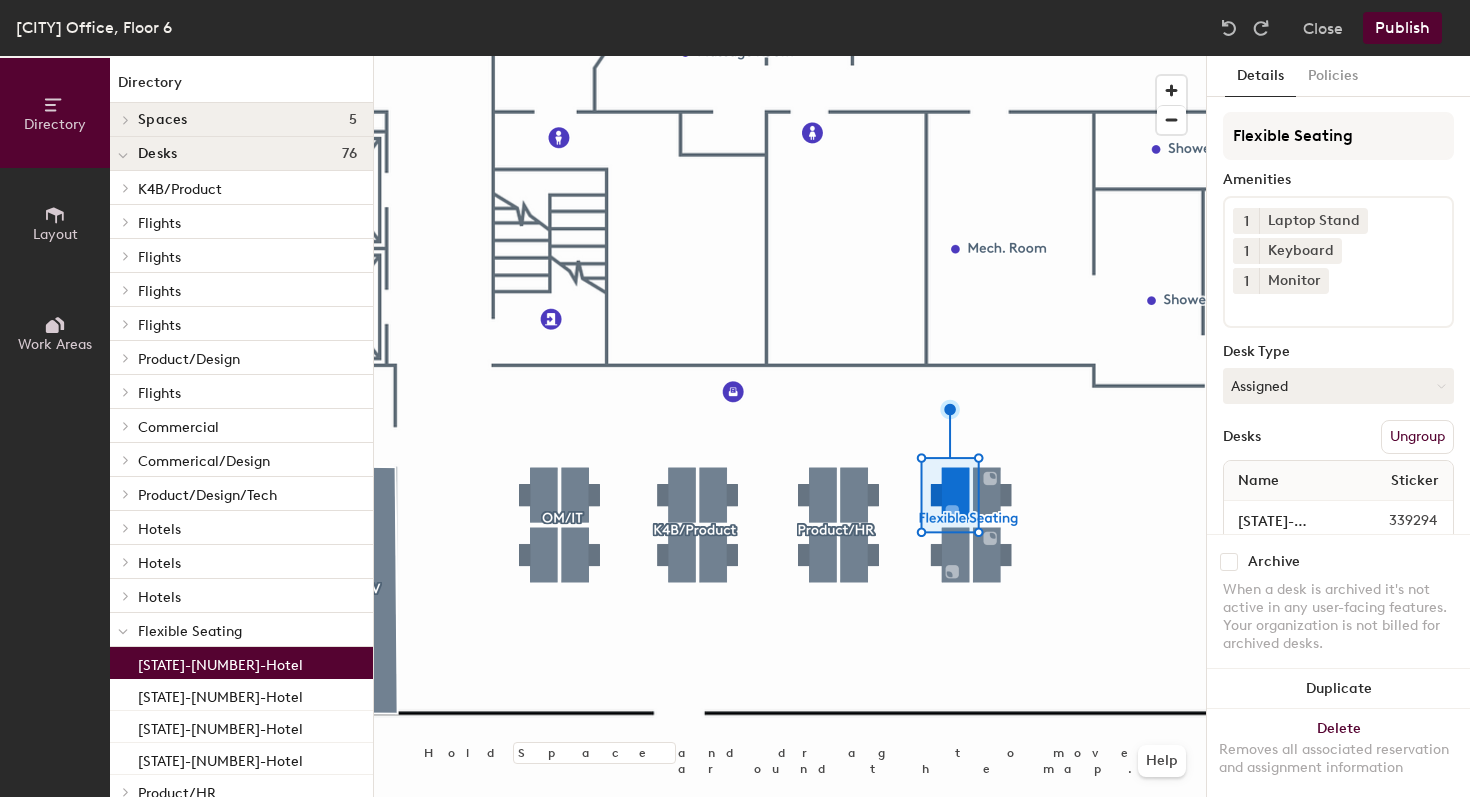click 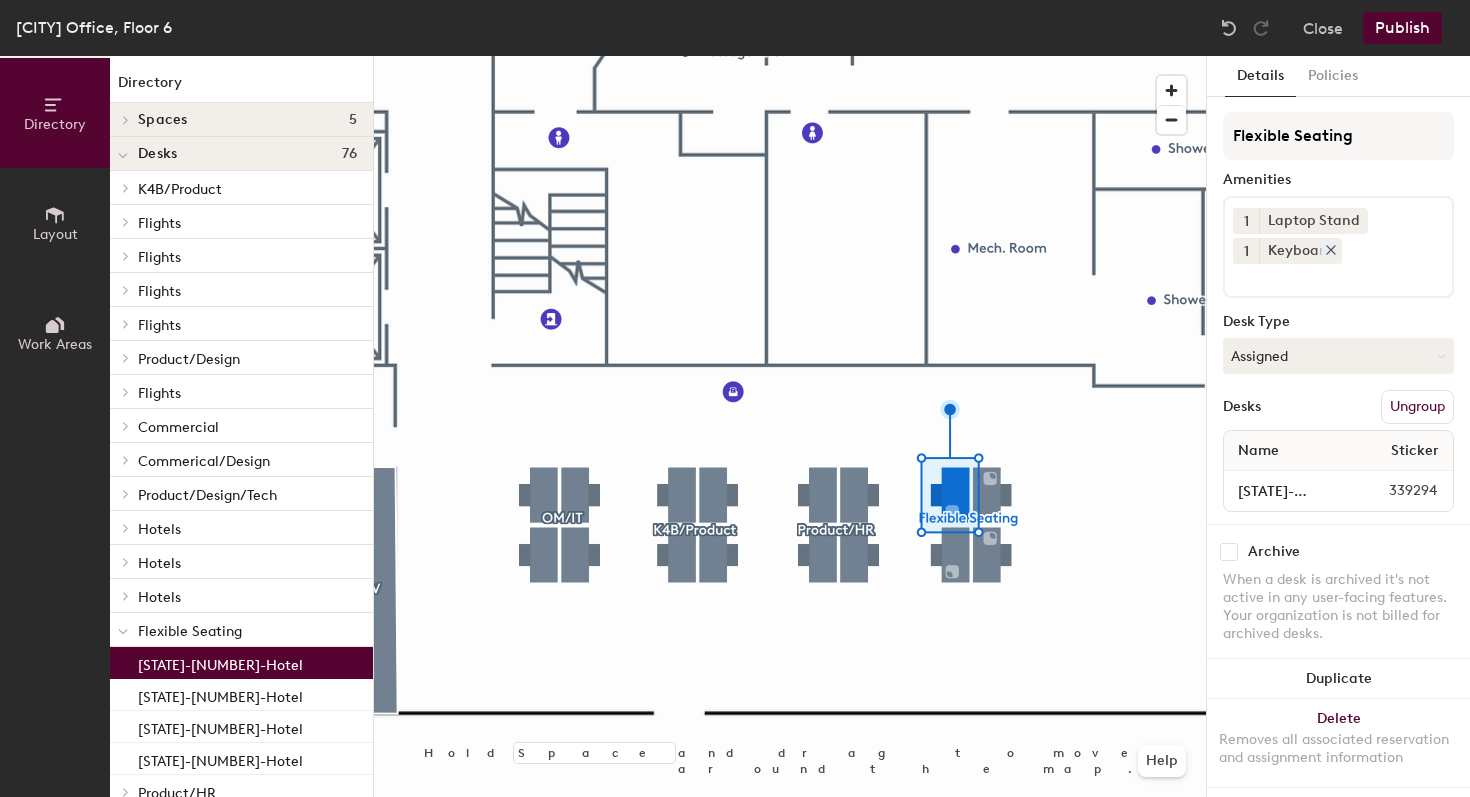 click on "Keyboard" 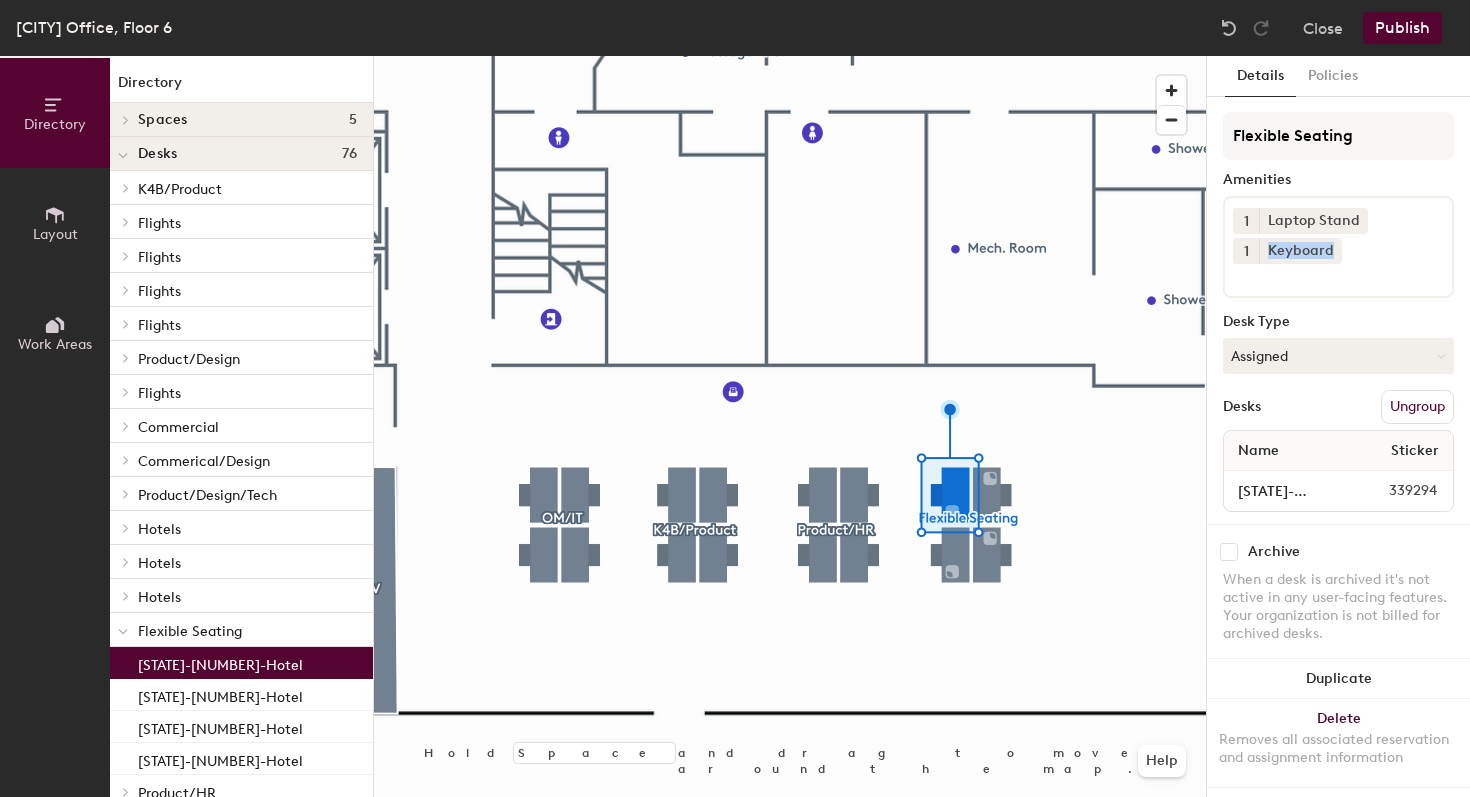 click 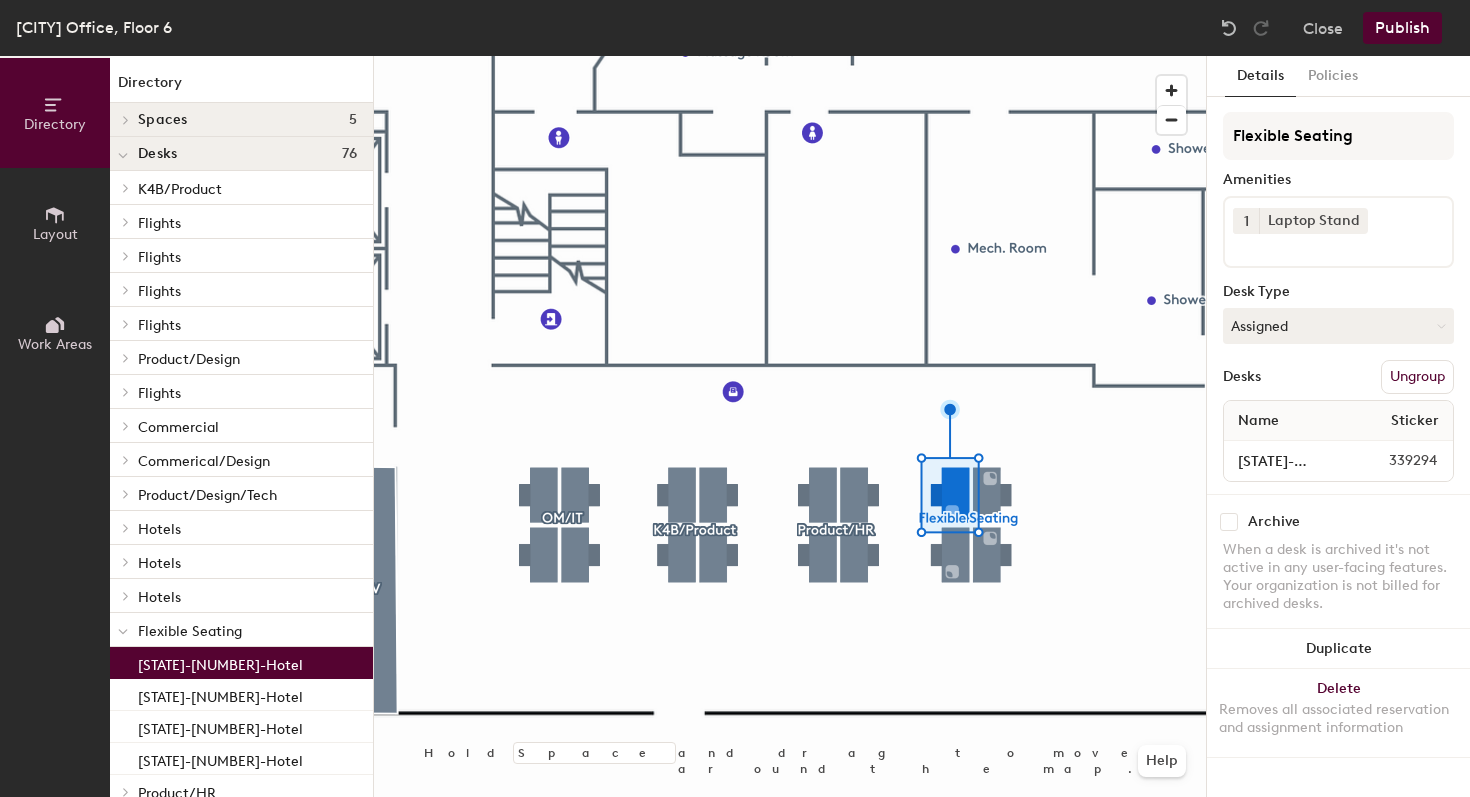 click 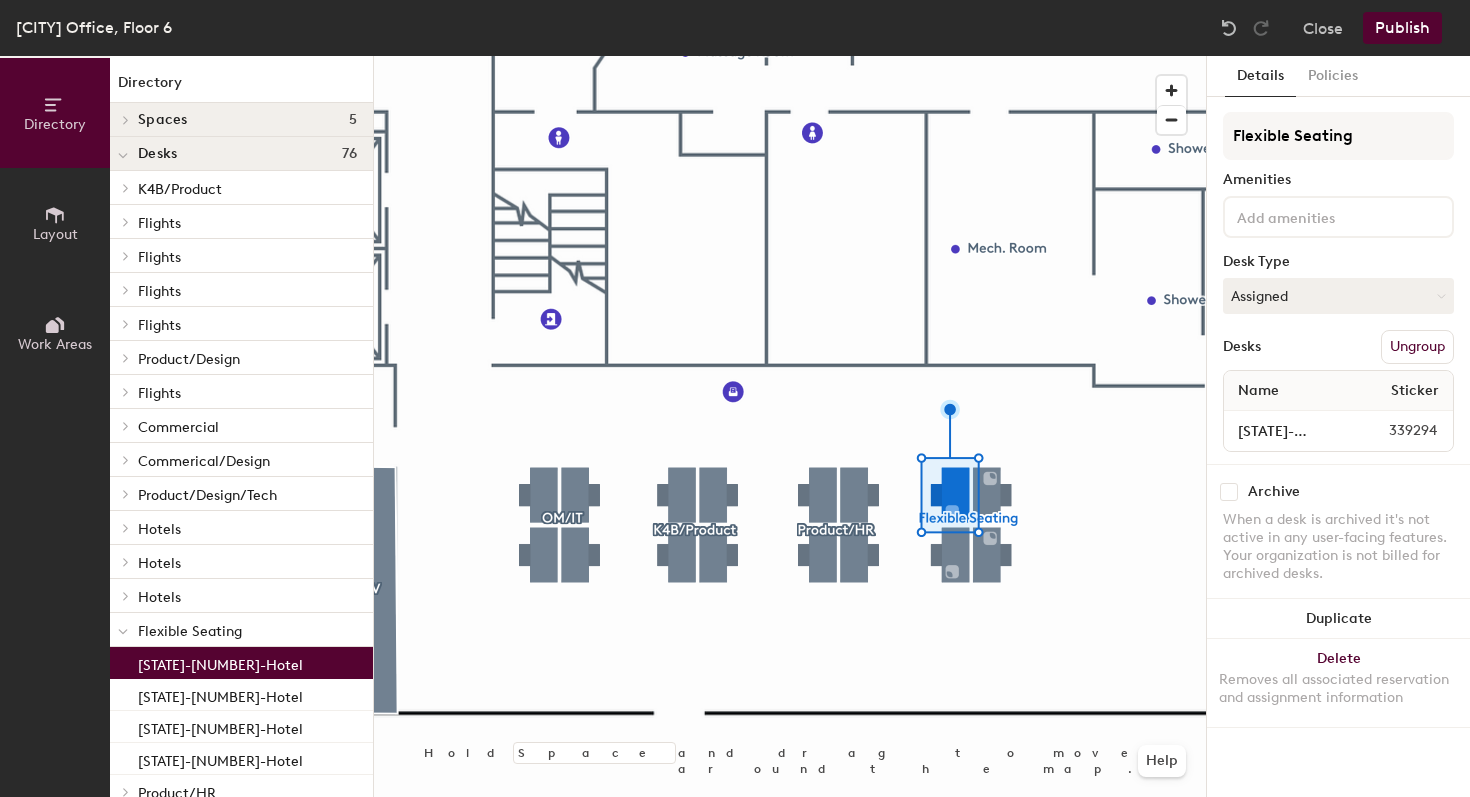 drag, startPoint x: 1257, startPoint y: 77, endPoint x: 1266, endPoint y: 84, distance: 11.401754 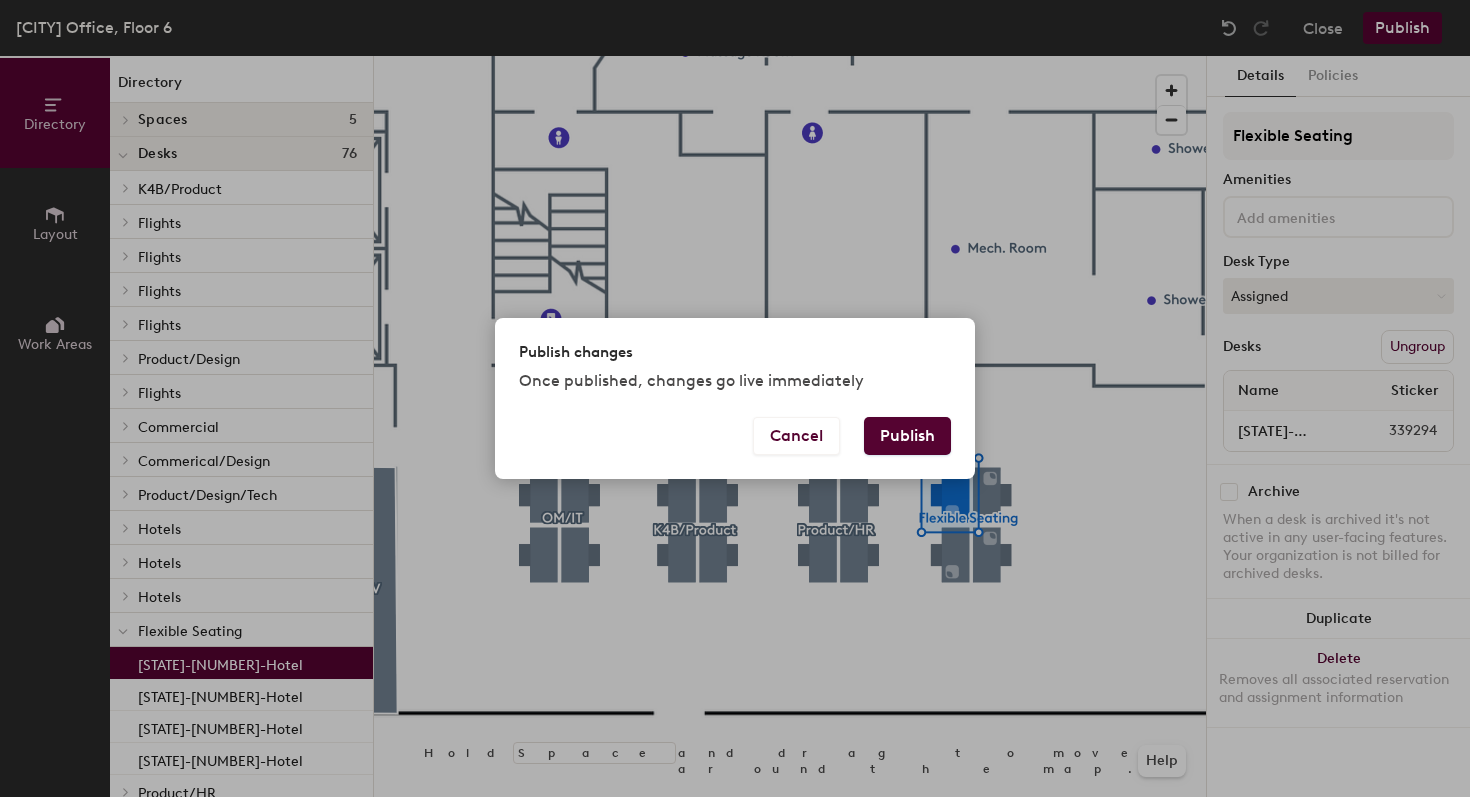 click on "Publish" at bounding box center [907, 436] 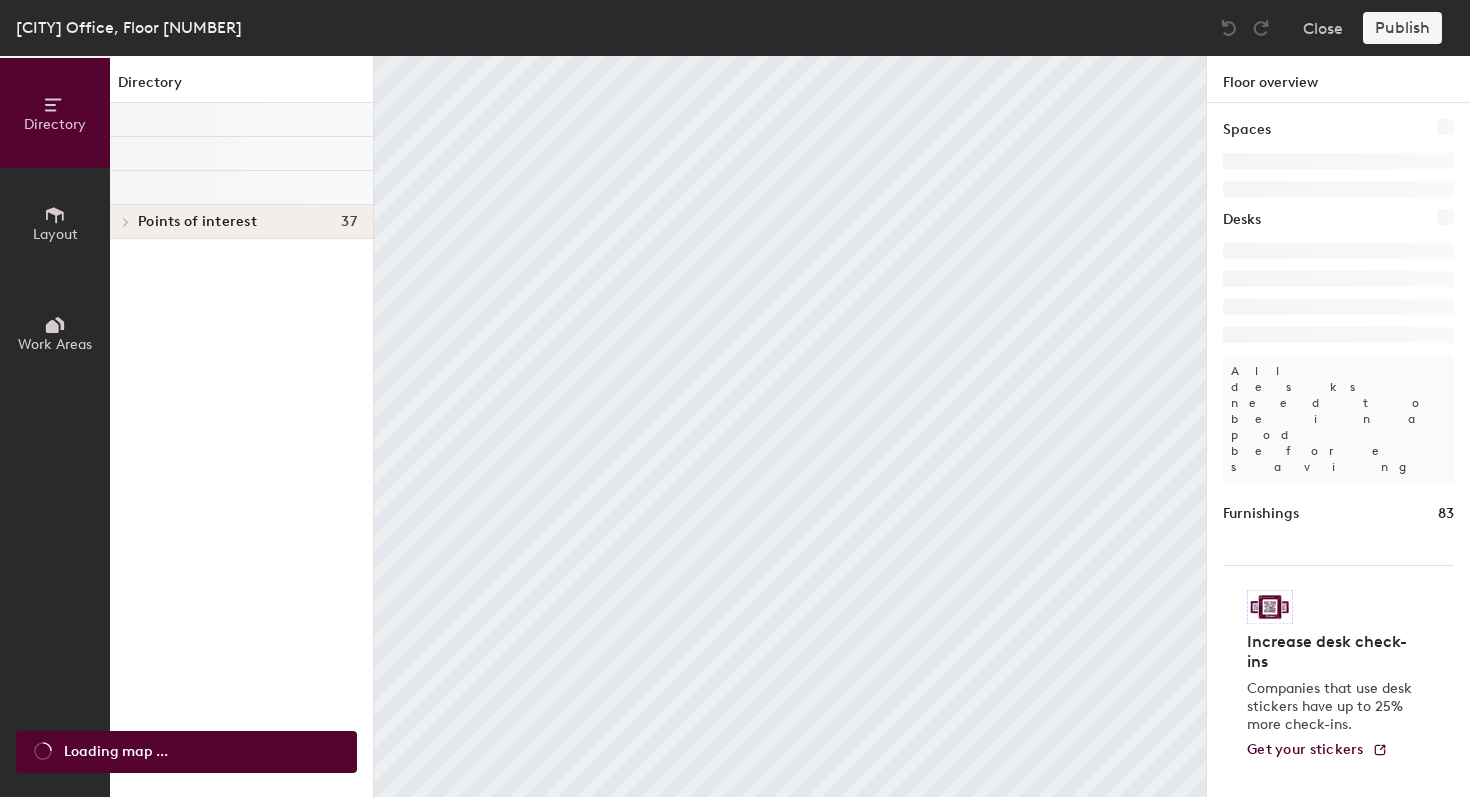 scroll, scrollTop: 0, scrollLeft: 0, axis: both 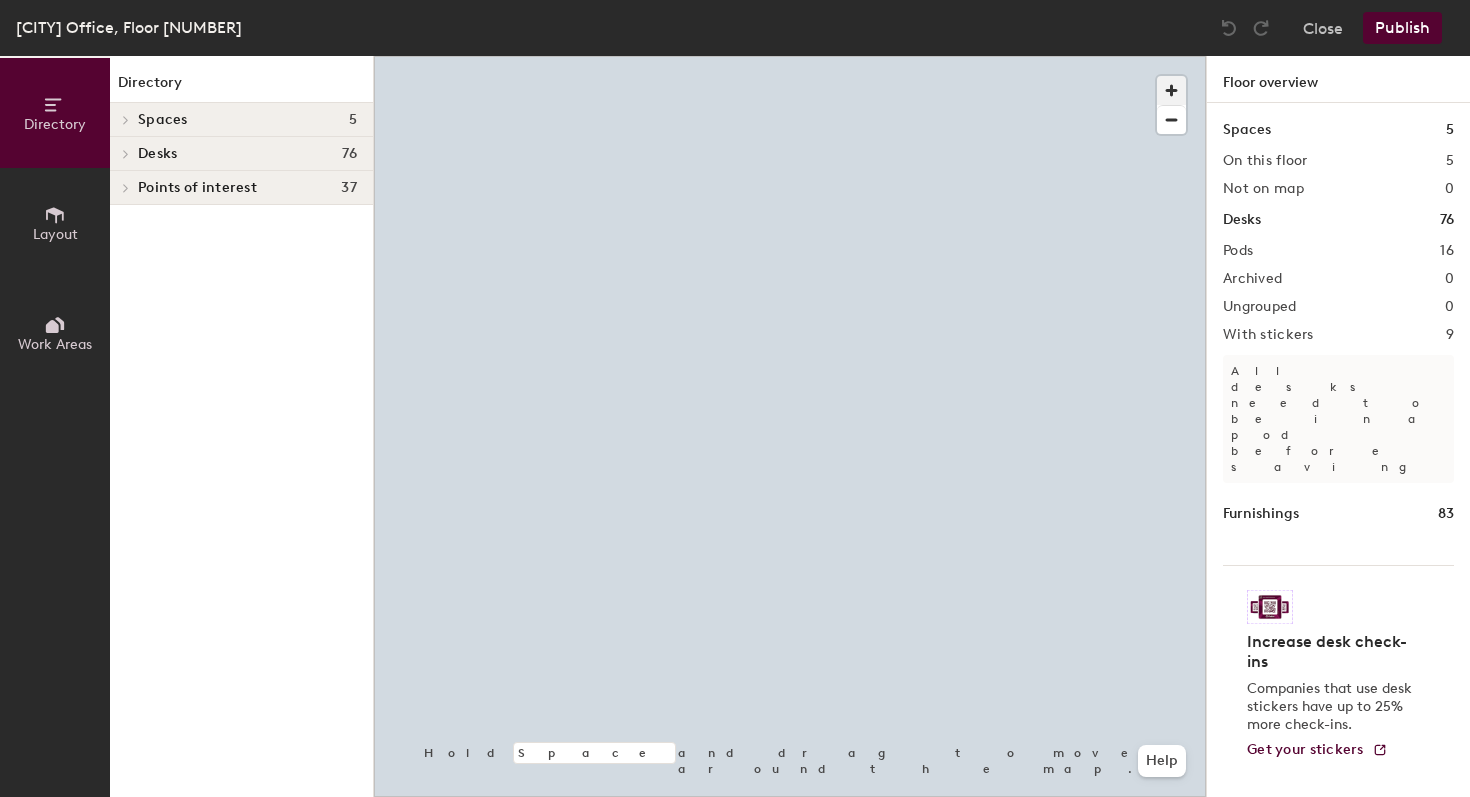 click 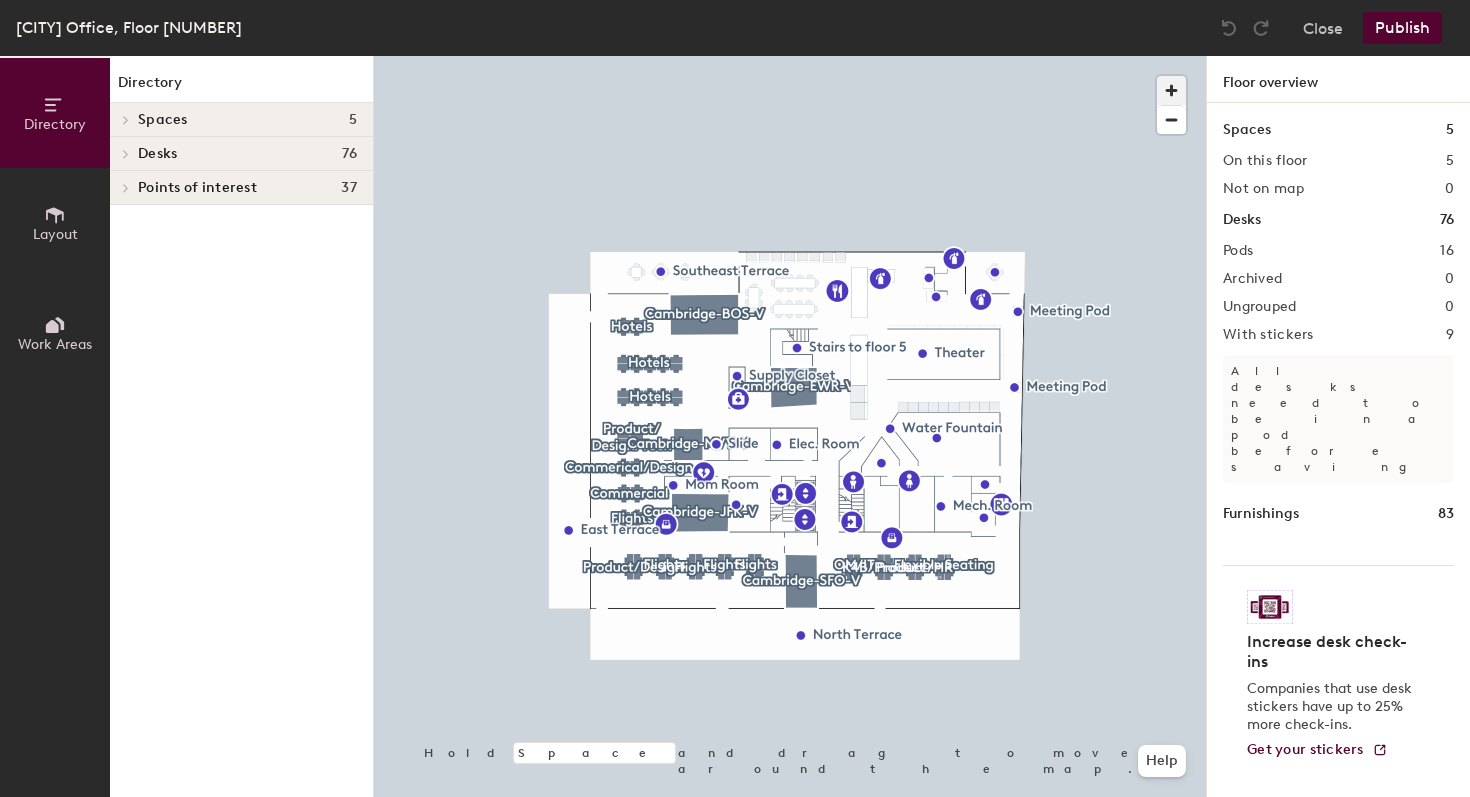 click 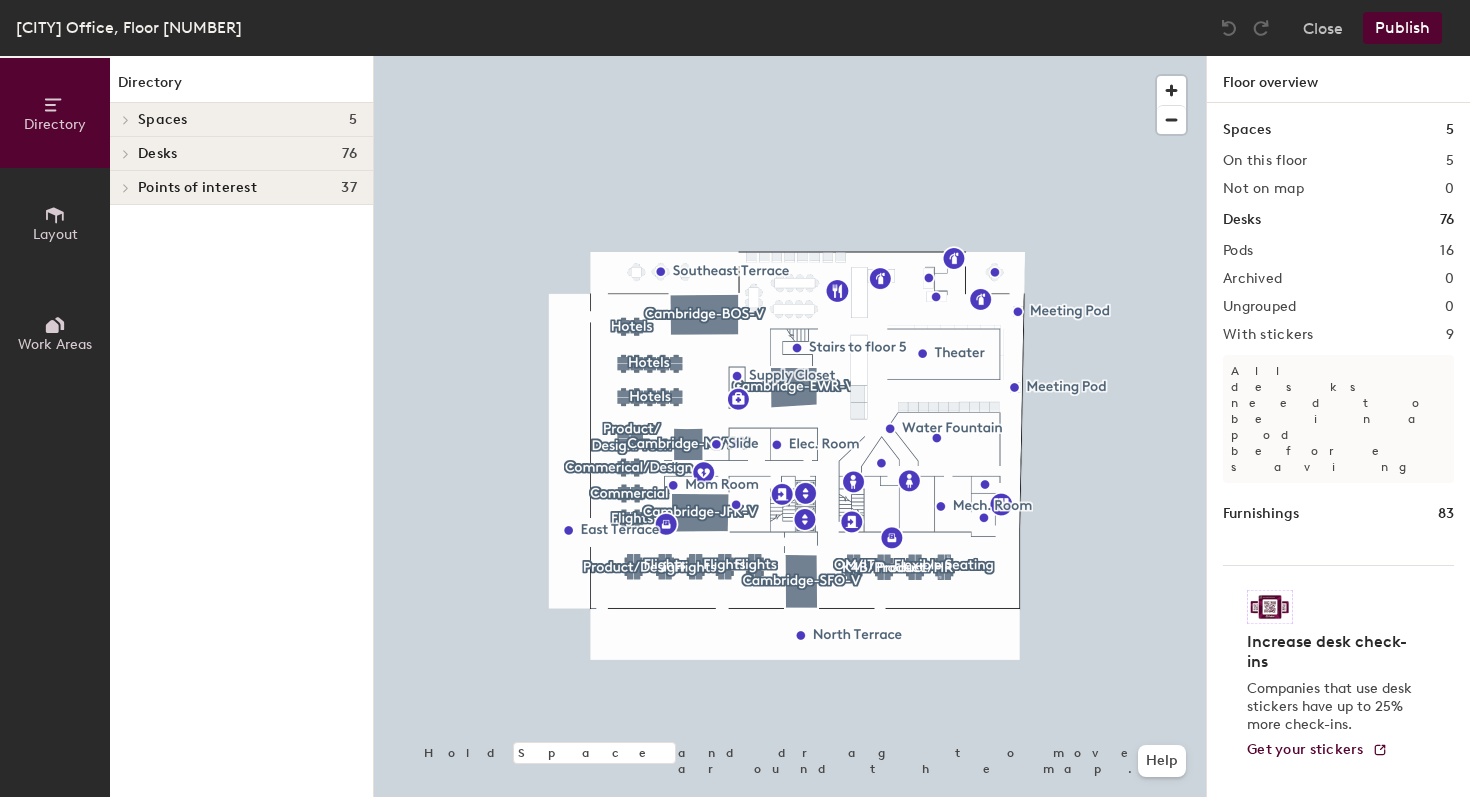 click 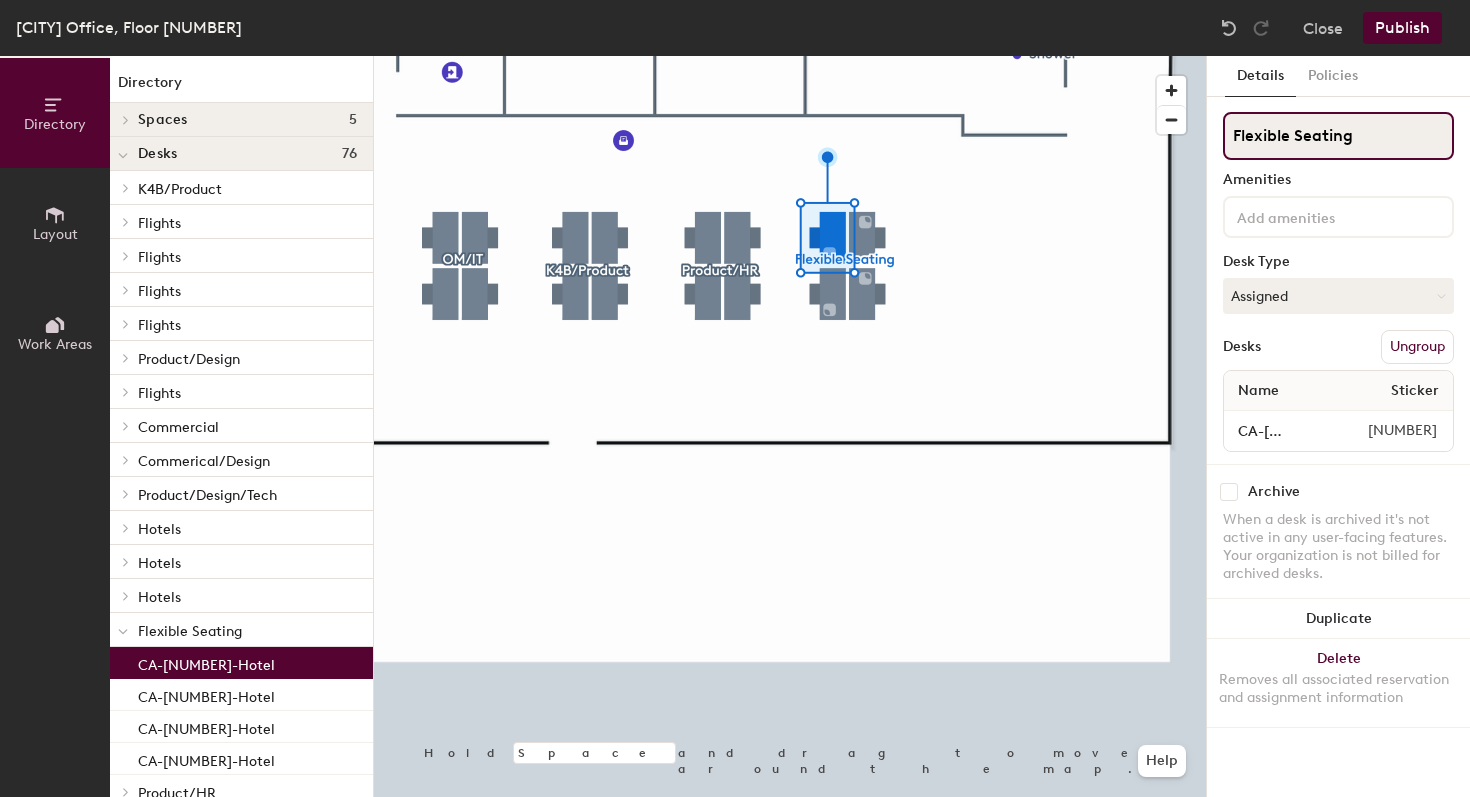 click on "Flexible Seating" 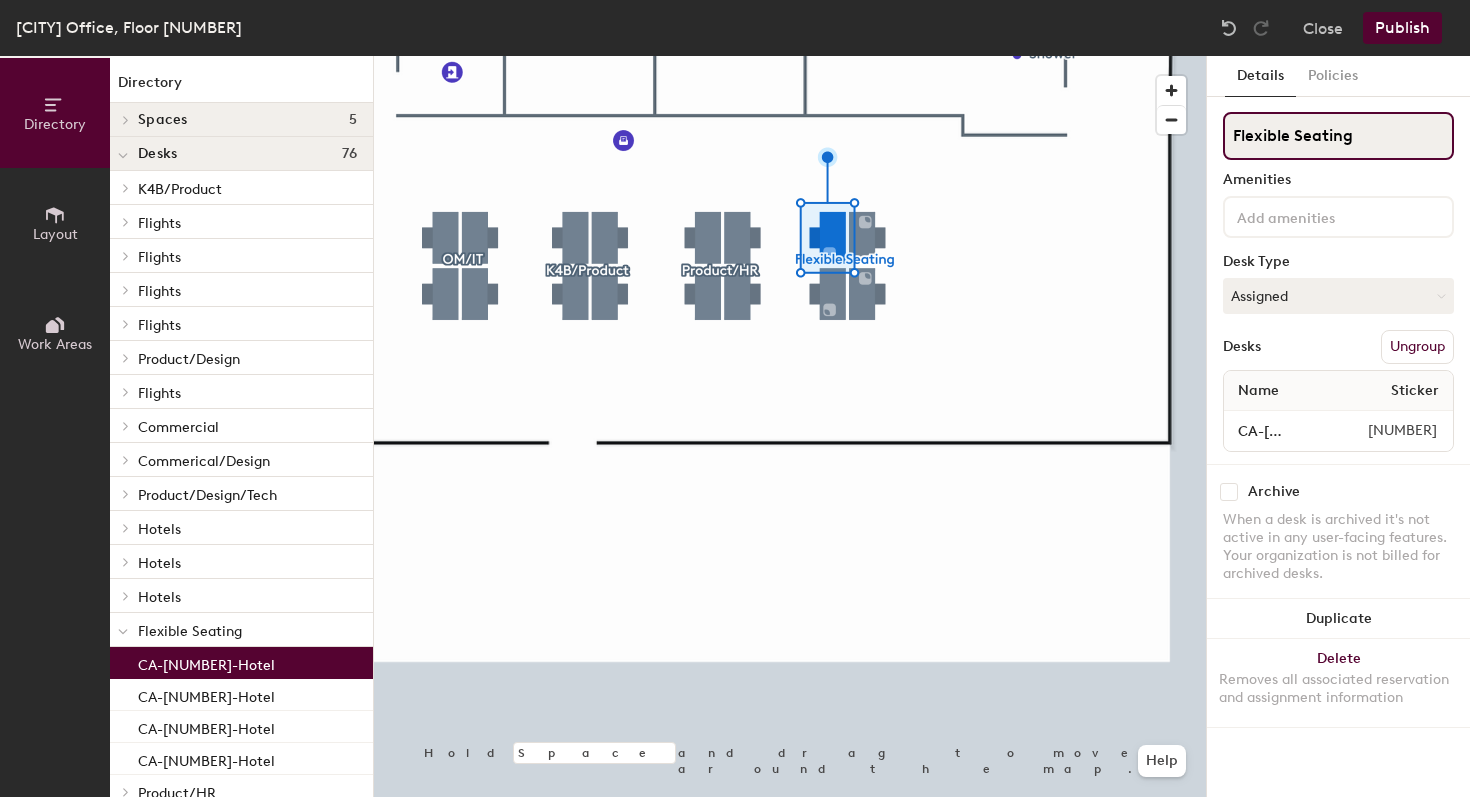click on "Directory Layout Work Areas Directory Spaces 5 Cambridge-BOS-V Cambridge-EWR-V Cambridge-JFK-V Cambridge-MVY-V Cambridge-SFO-V Desks 76 K4B/Product CA-5 CA-6 CA-7 CA-8 Flights NY-25 NY-26 NY-27 NY-28 Flights NY-21-Hotel NY-22 NY-23 NY-24 Flights NY-17 NY-18-Hotel NY-19 NY-20 Flights NY-13 NY-14 NY-15 NY-16 Product/Design    NY--9 NY-10 NY-11 NY-12 Flights NY-6-Hotel NY-7 NY-8-Hotel NY-9 Commercial  NY-1 NY-2 NY-3 NY-4 Commerical/Design MA-29 MA-30 MA-31 MA-32 Product/Design/Tech   MA-25 MA-26 MA-27 MA-28 Hotels   MA-1 MA-2 MA-3 MA-4 Hotels MA-15 MA-16 MA-17 MA-18 MA-19 MA-20 MA-21 MA-22 MA-23-Hotel MA-24 Hotels  MA-5 MA-6 MA-7 MA-8 MA-9 MA-10 MA-11 MA-12 MA-13-Hotel  MA-14 Flexible Seating CA-13-Hotel CA-14-Hotel CA-15-Hotel CA-16-Hotel Product/HR CA-9 CA-10 CA-11  CA-12 OM/IT CA-1 CA-2 CA-3 CA-4 Points of interest 37 Defibrillator East Terrace Elec. Room Elevator Elevator Emergency exit Emergency exit Fire extinguisher Fire extinguisher Fire extinguisher First aid kit Gym Kitchen Lockers Massage Room Printer" 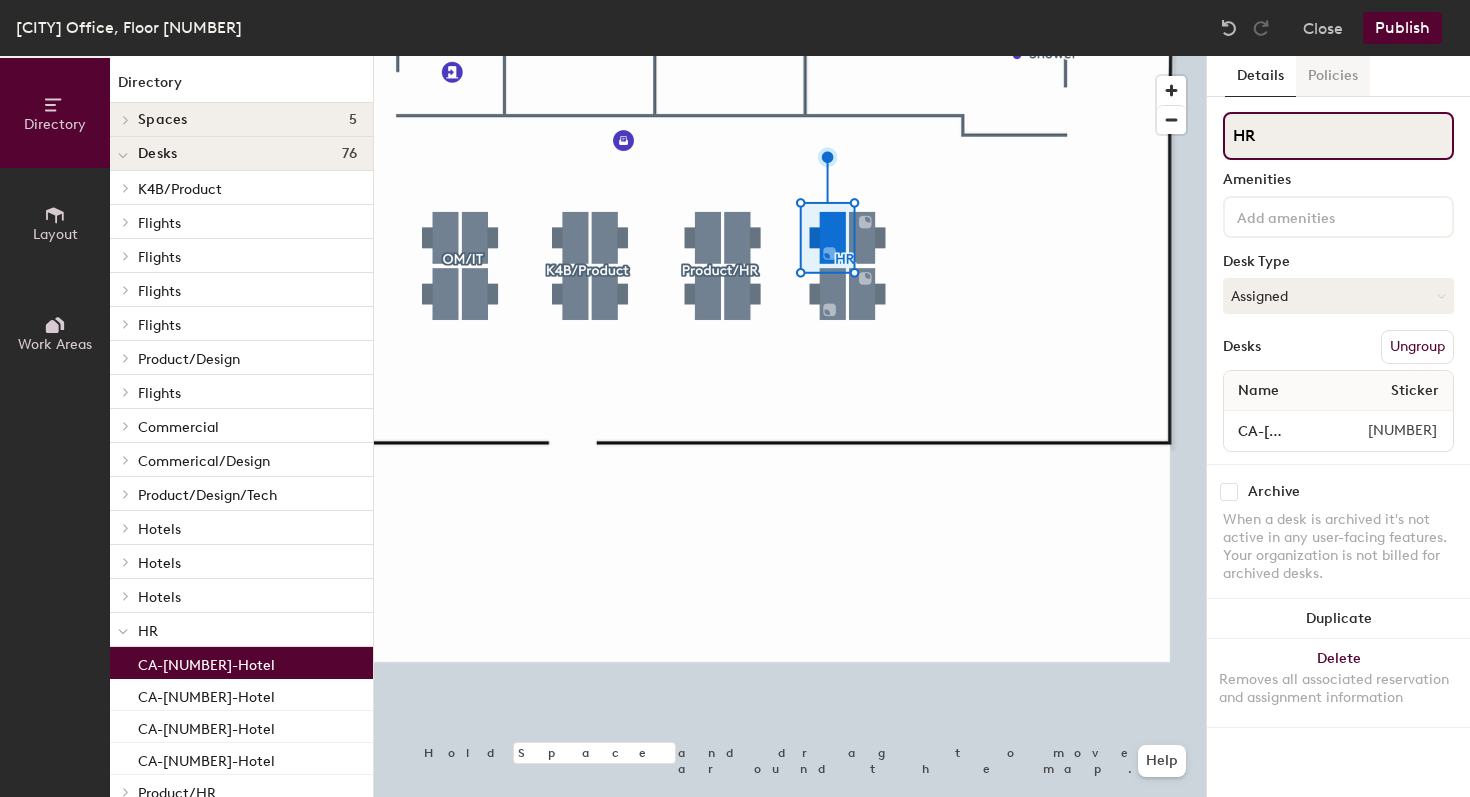 type on "HR" 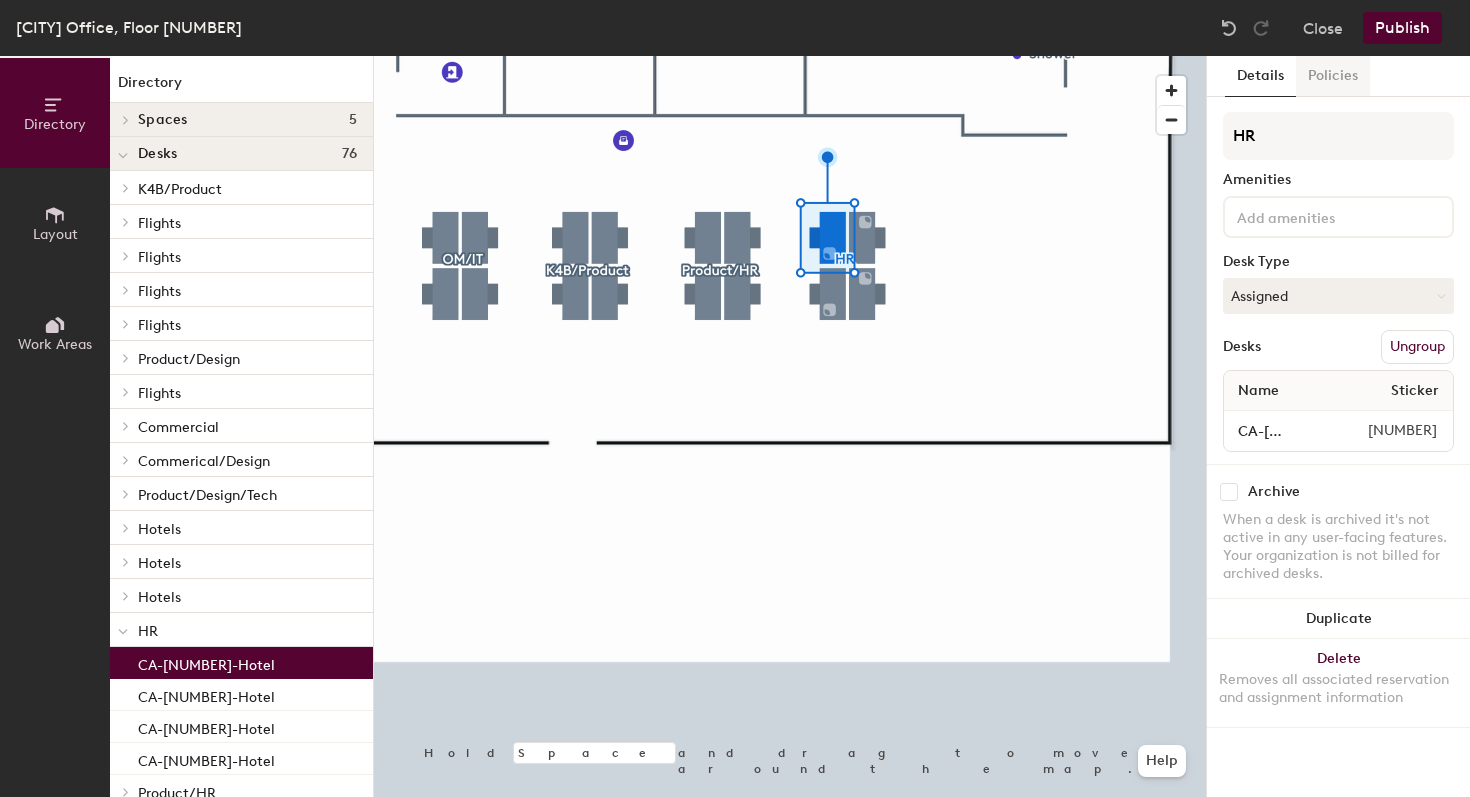 click on "Policies" 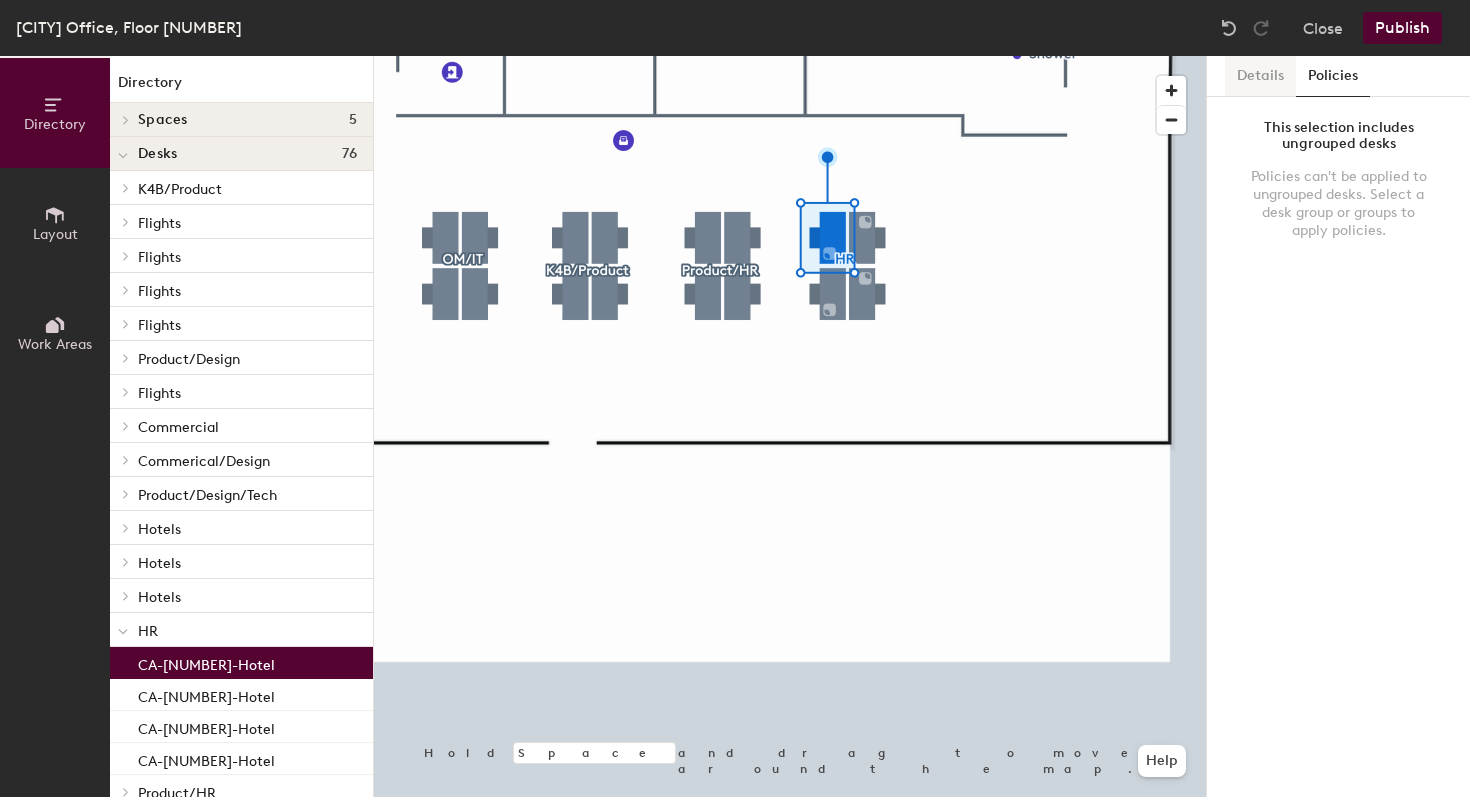 click on "Details" 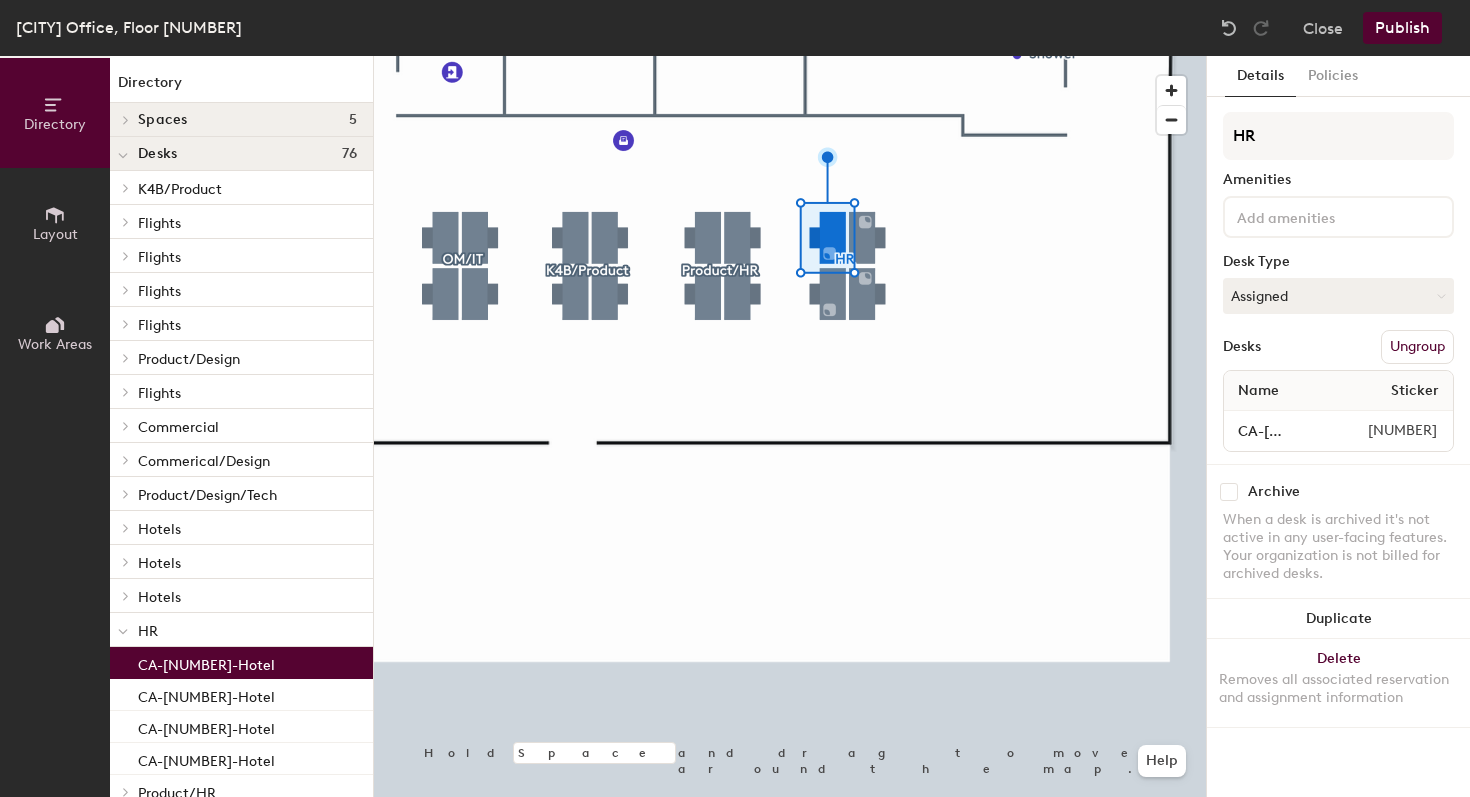 click on "Publish" 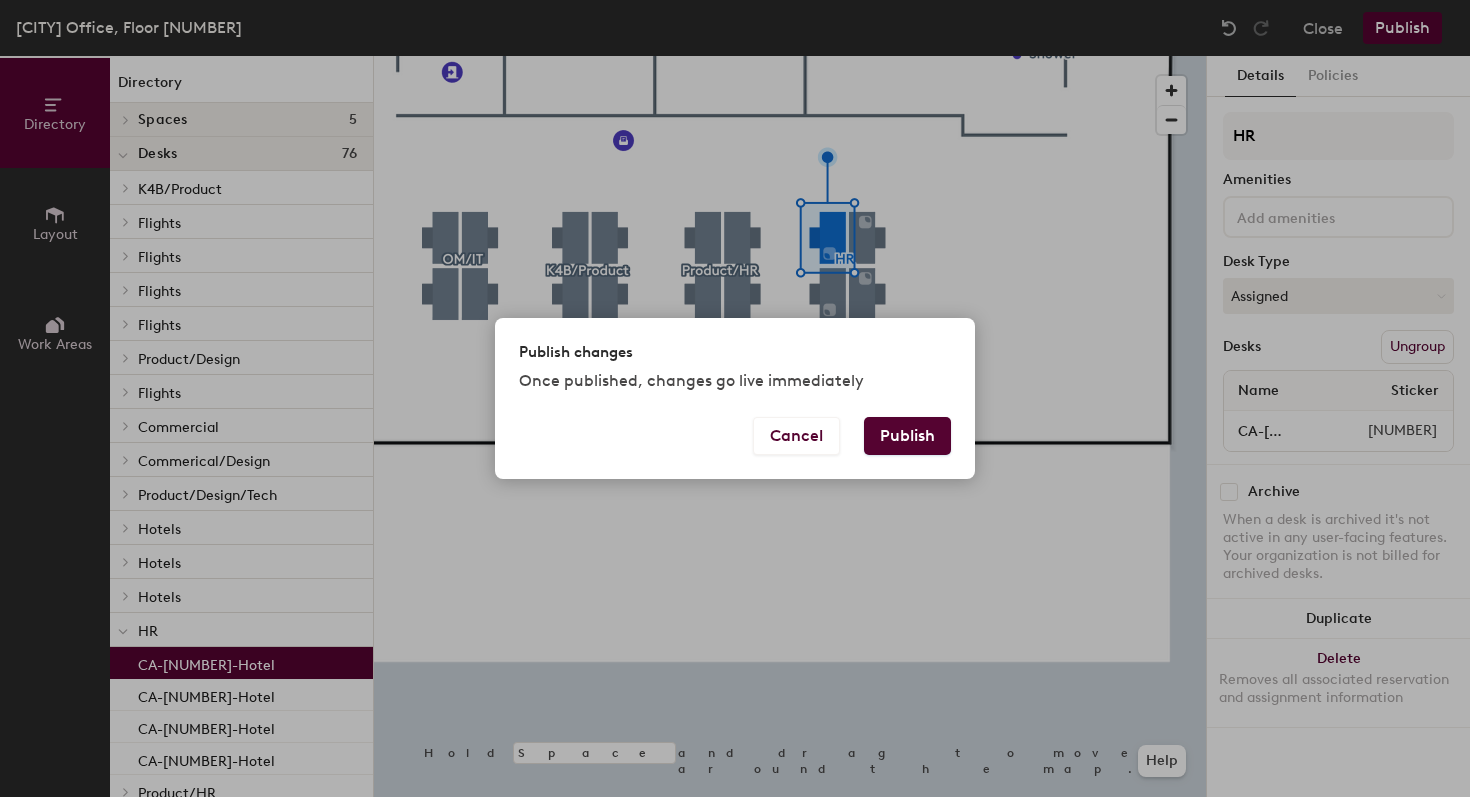 click on "Publish" at bounding box center [907, 436] 